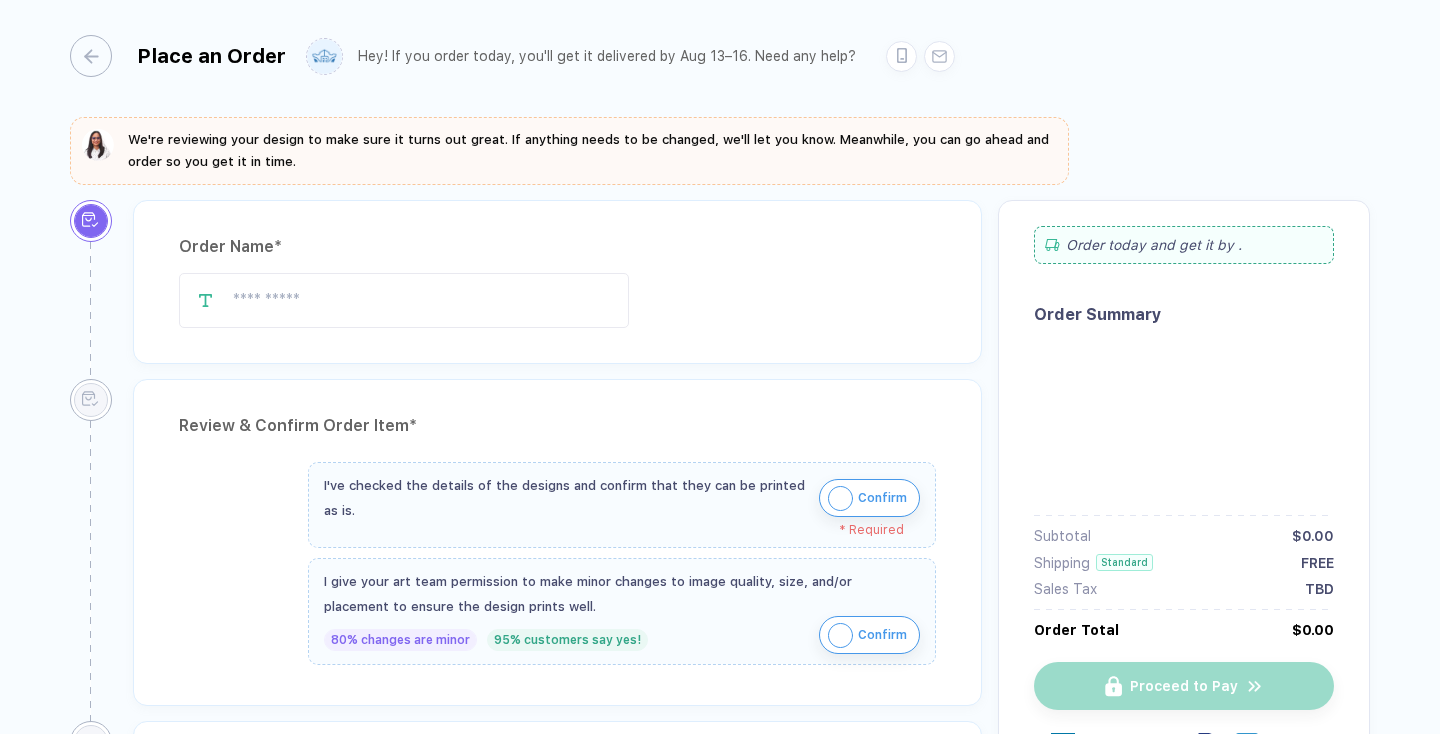 scroll, scrollTop: 0, scrollLeft: 0, axis: both 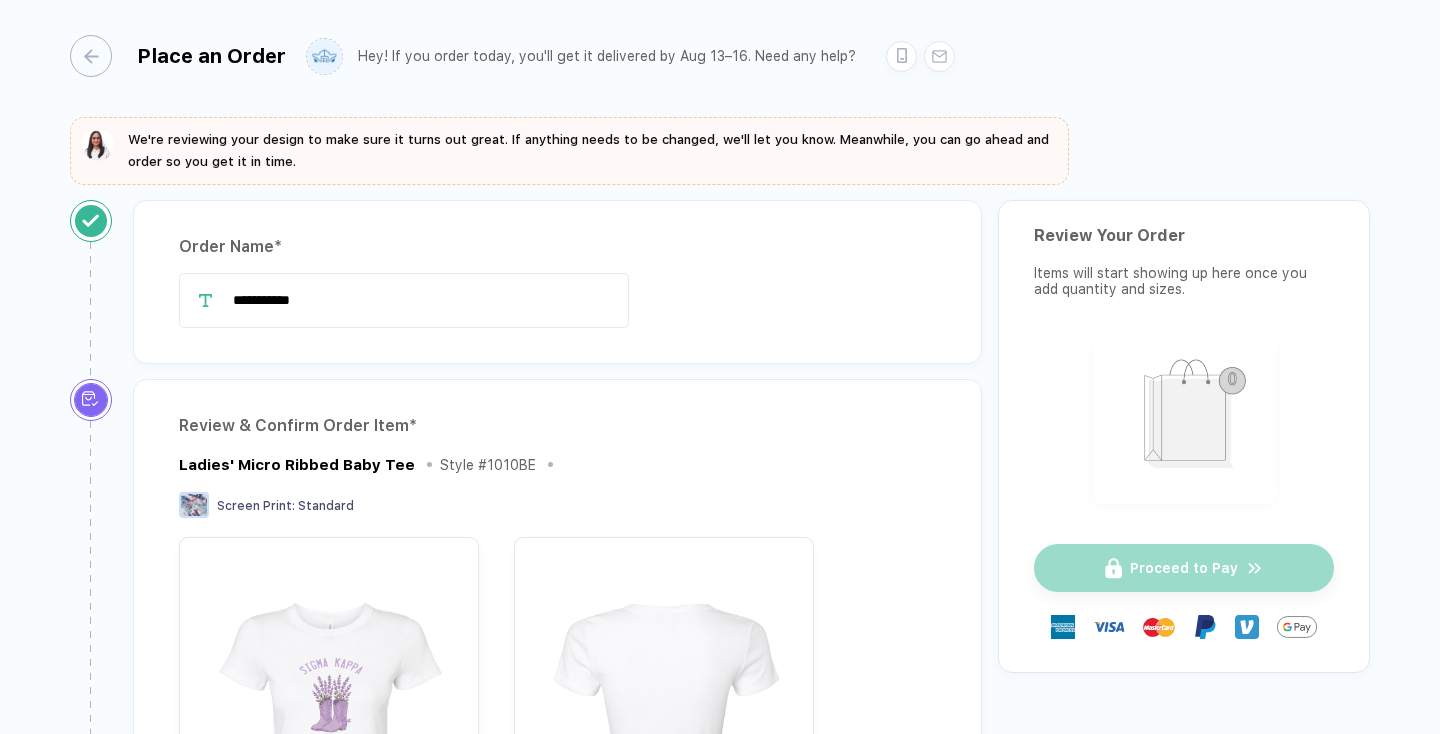 drag, startPoint x: 362, startPoint y: 301, endPoint x: 186, endPoint y: 296, distance: 176.07101 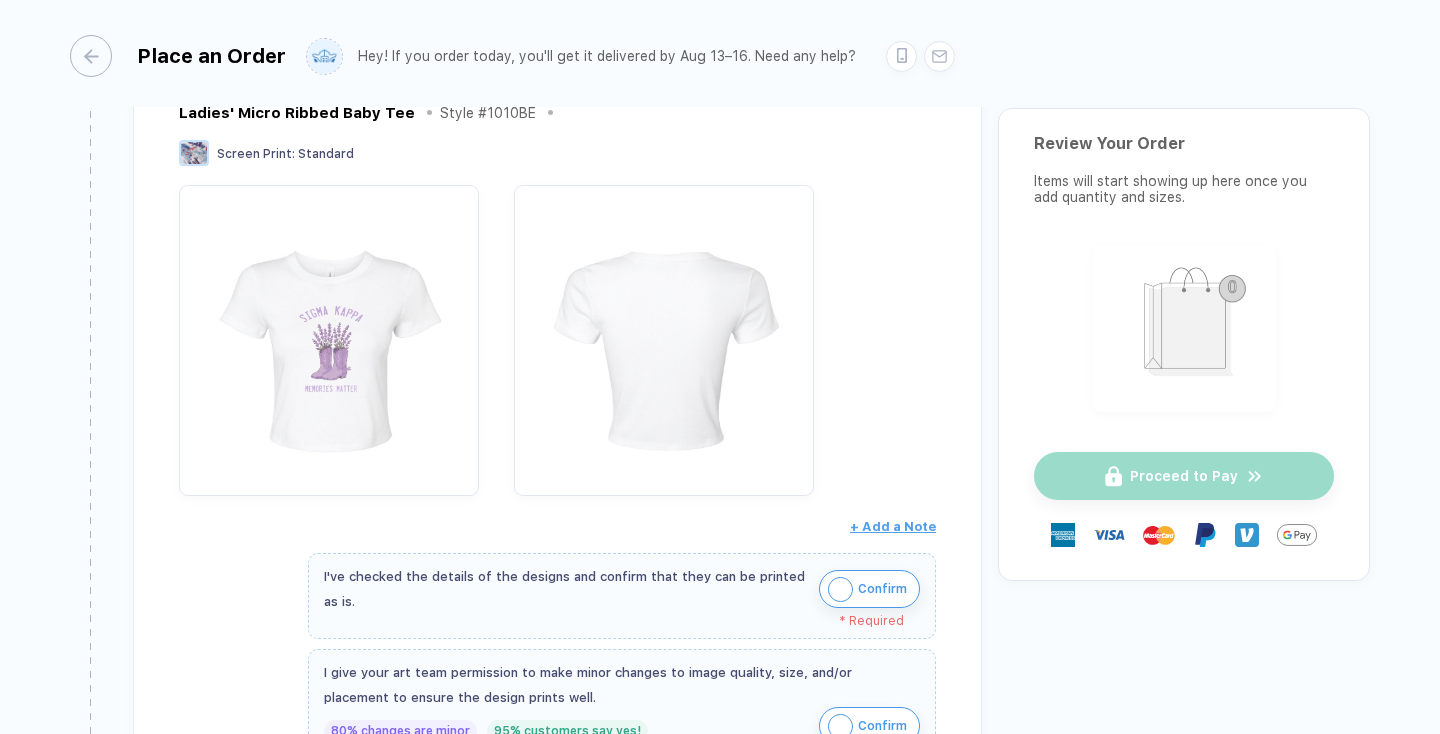 scroll, scrollTop: 382, scrollLeft: 0, axis: vertical 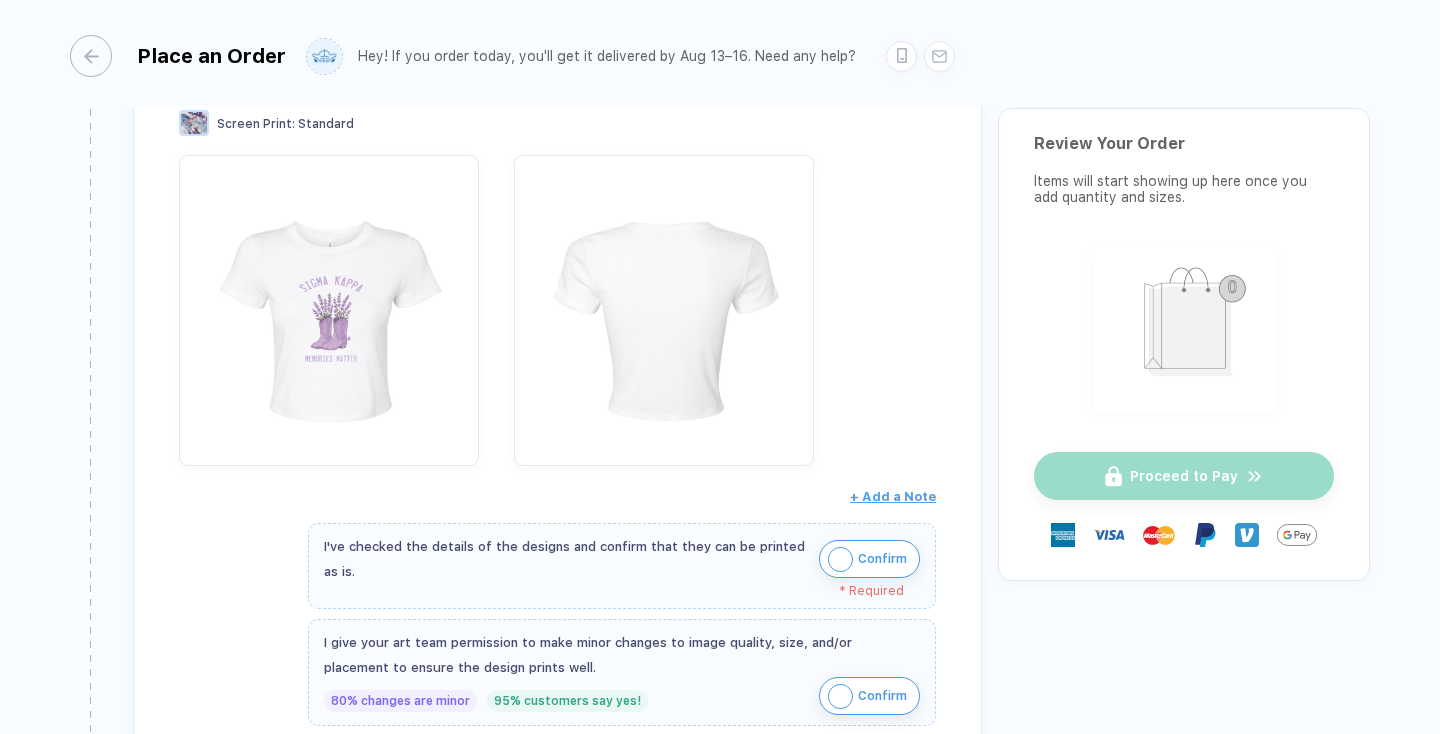 type on "**********" 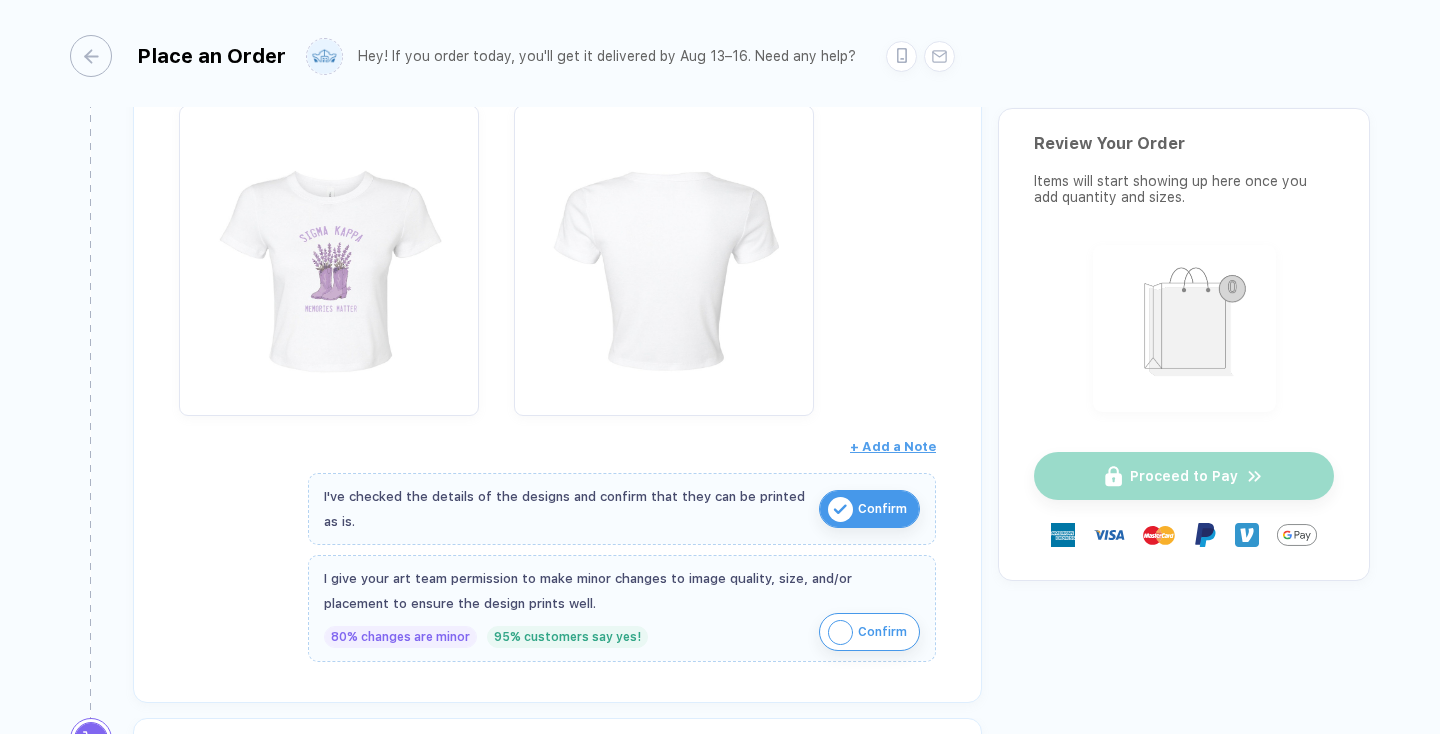 scroll, scrollTop: 437, scrollLeft: 0, axis: vertical 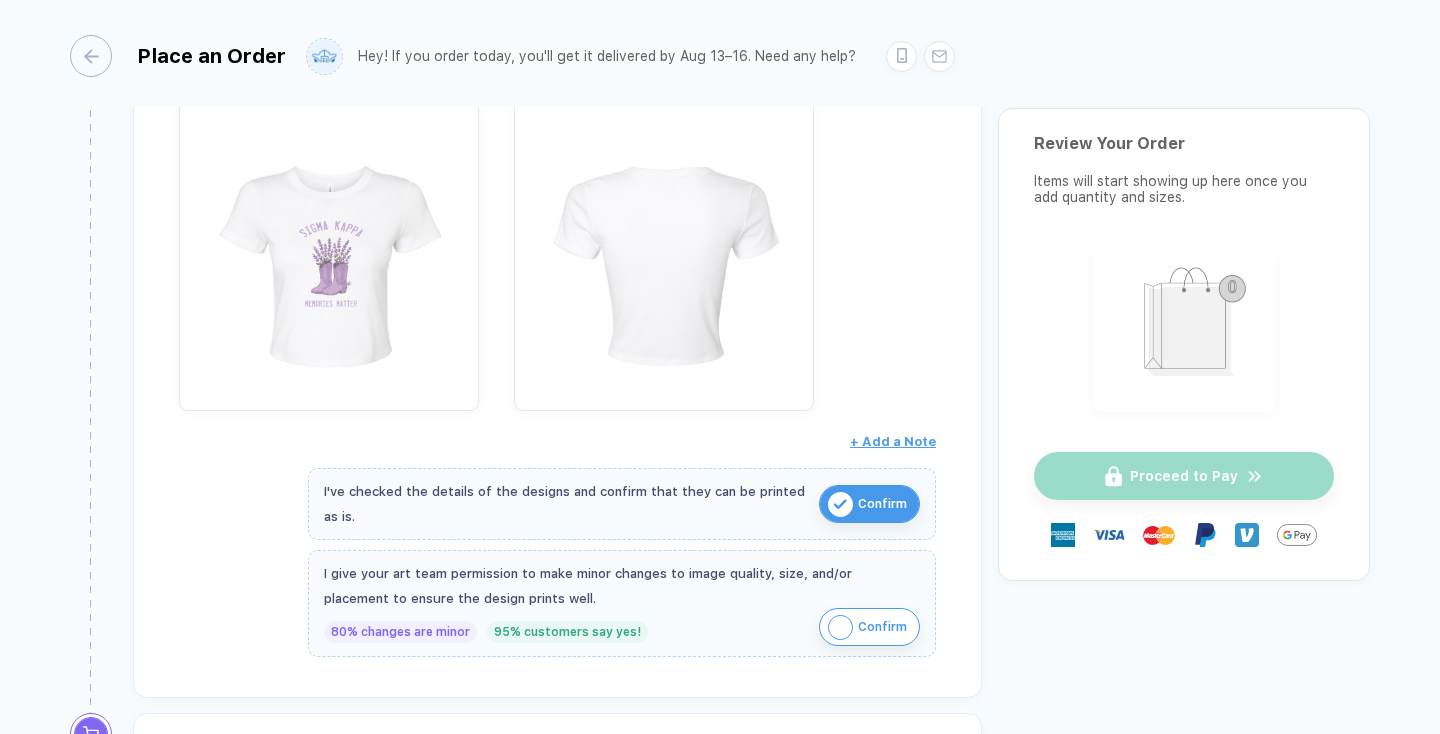 click on "Confirm" at bounding box center [882, 627] 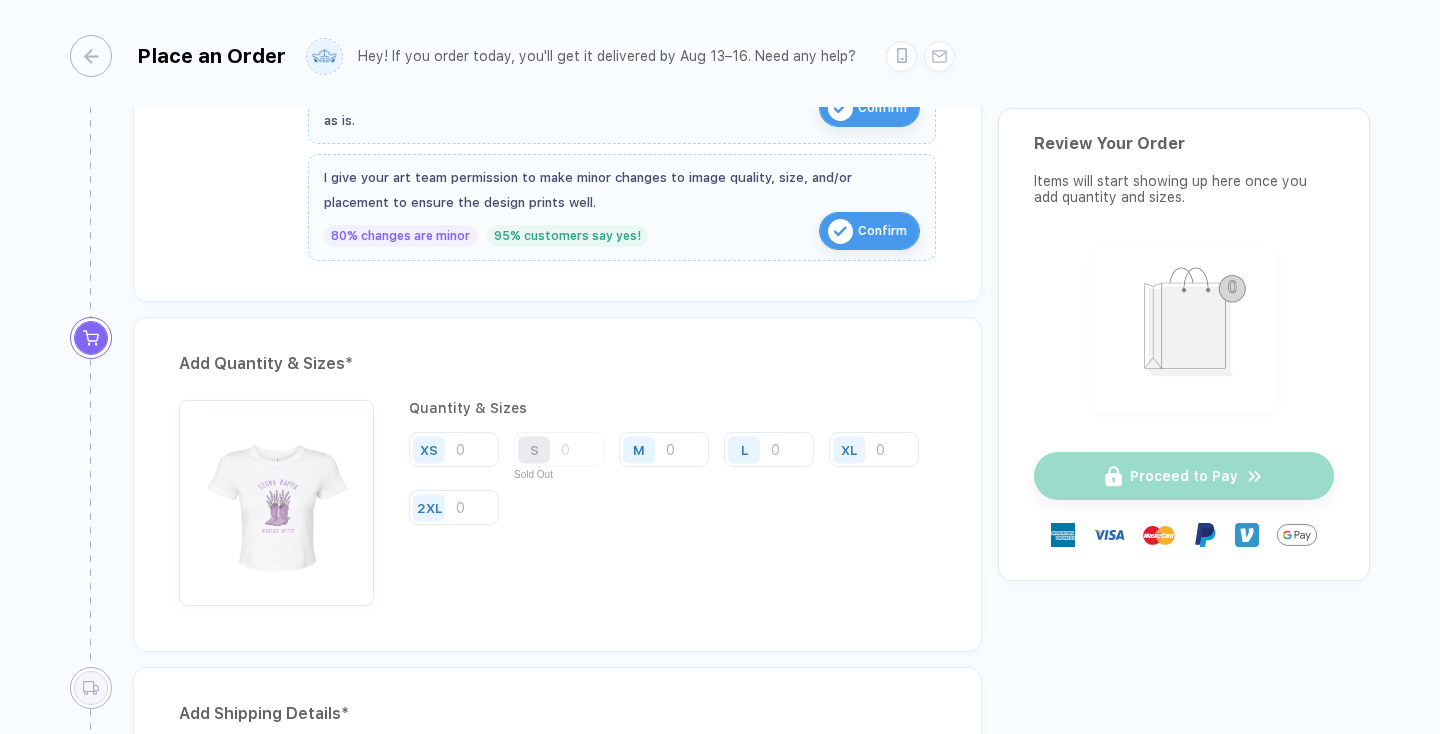 scroll, scrollTop: 854, scrollLeft: 0, axis: vertical 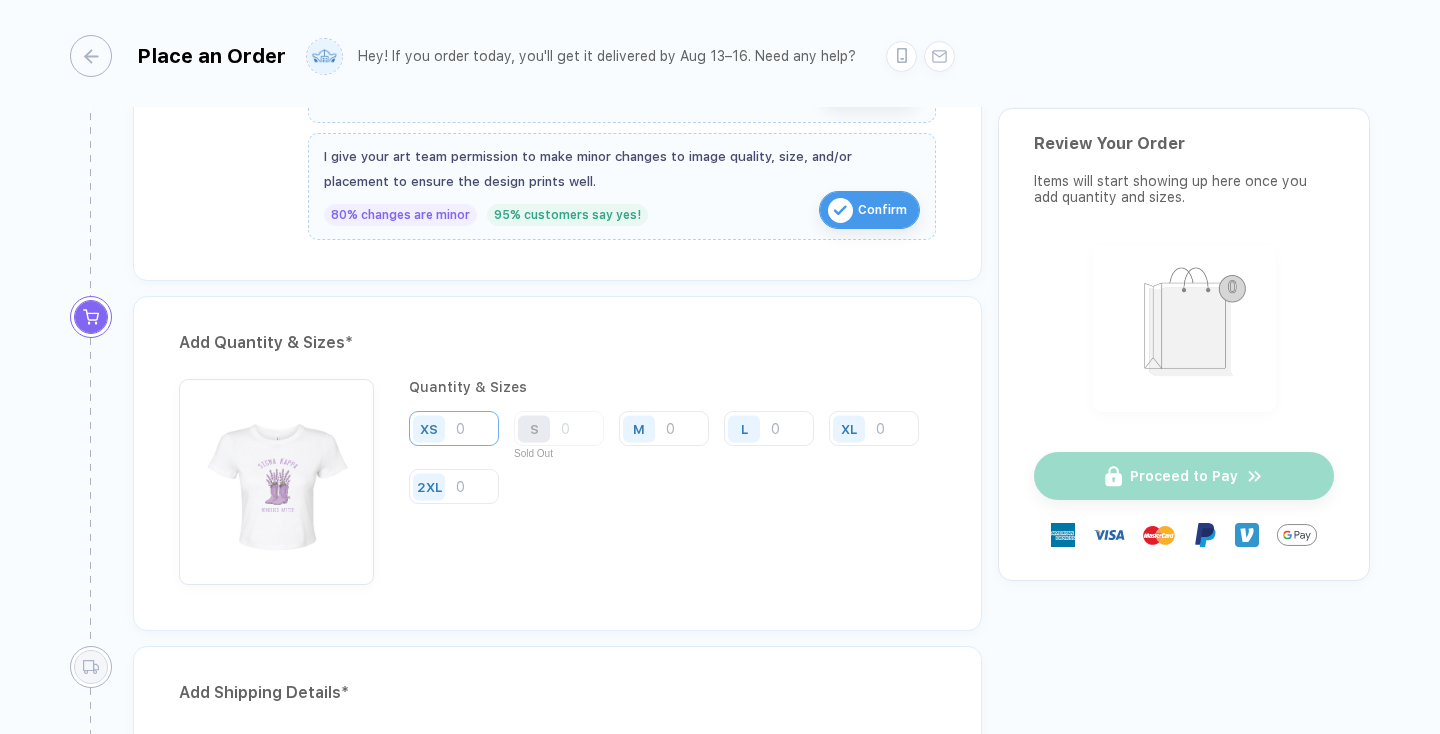 click at bounding box center (454, 428) 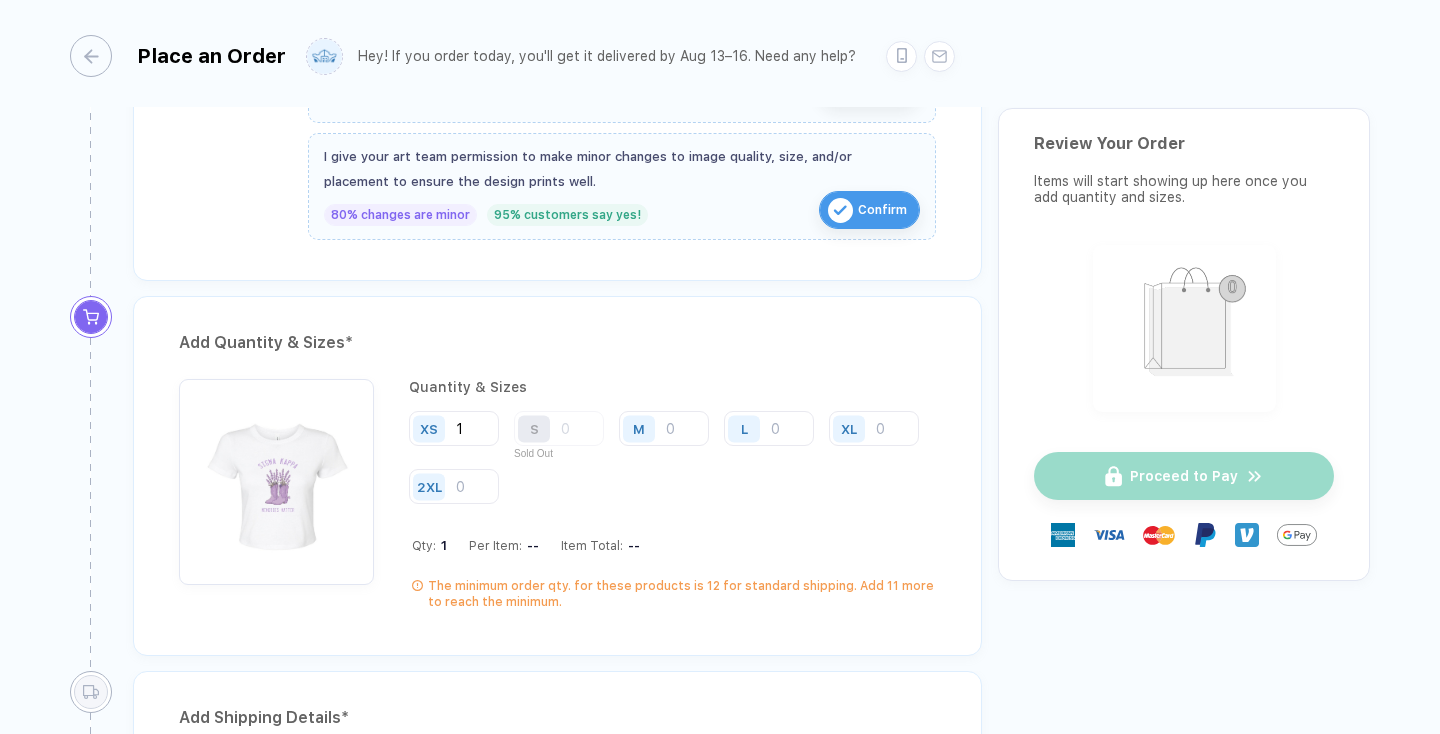 type on "1" 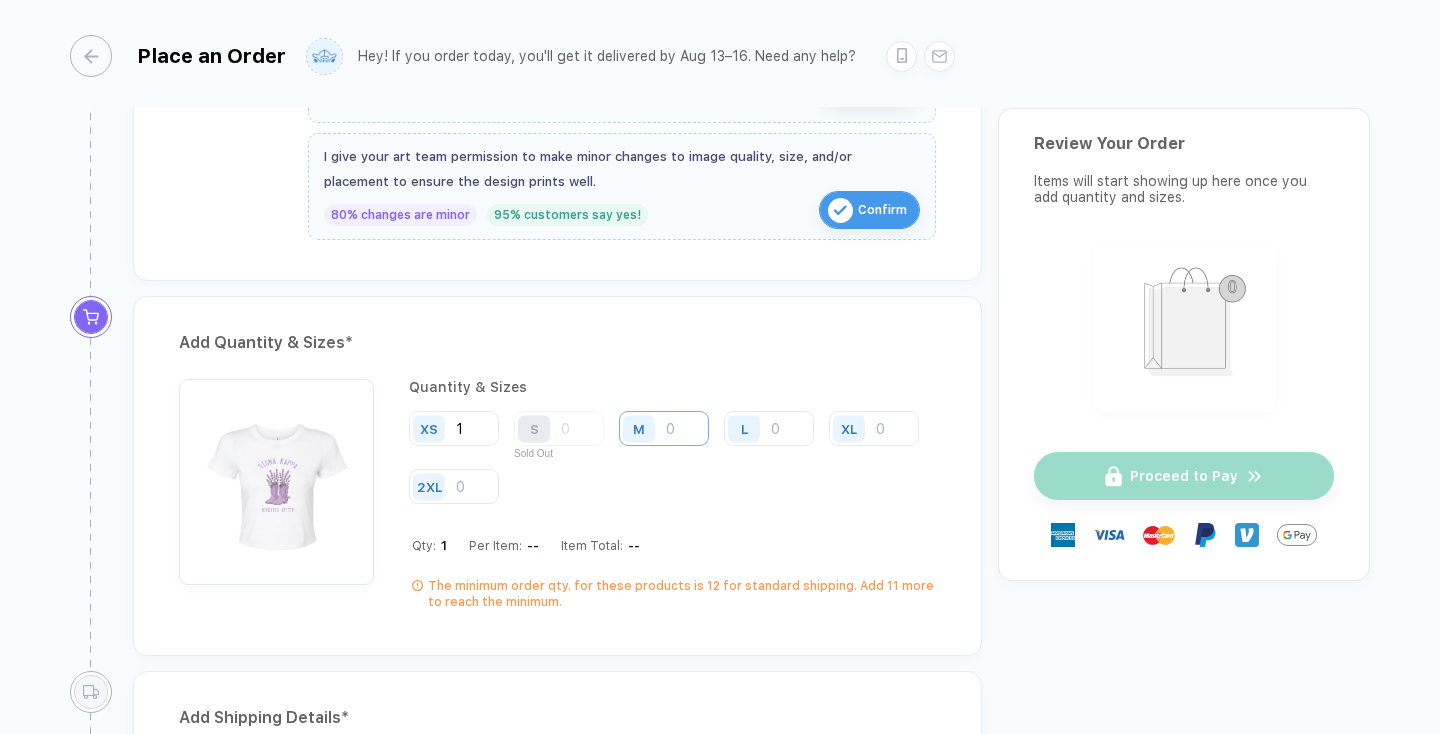 click at bounding box center [664, 428] 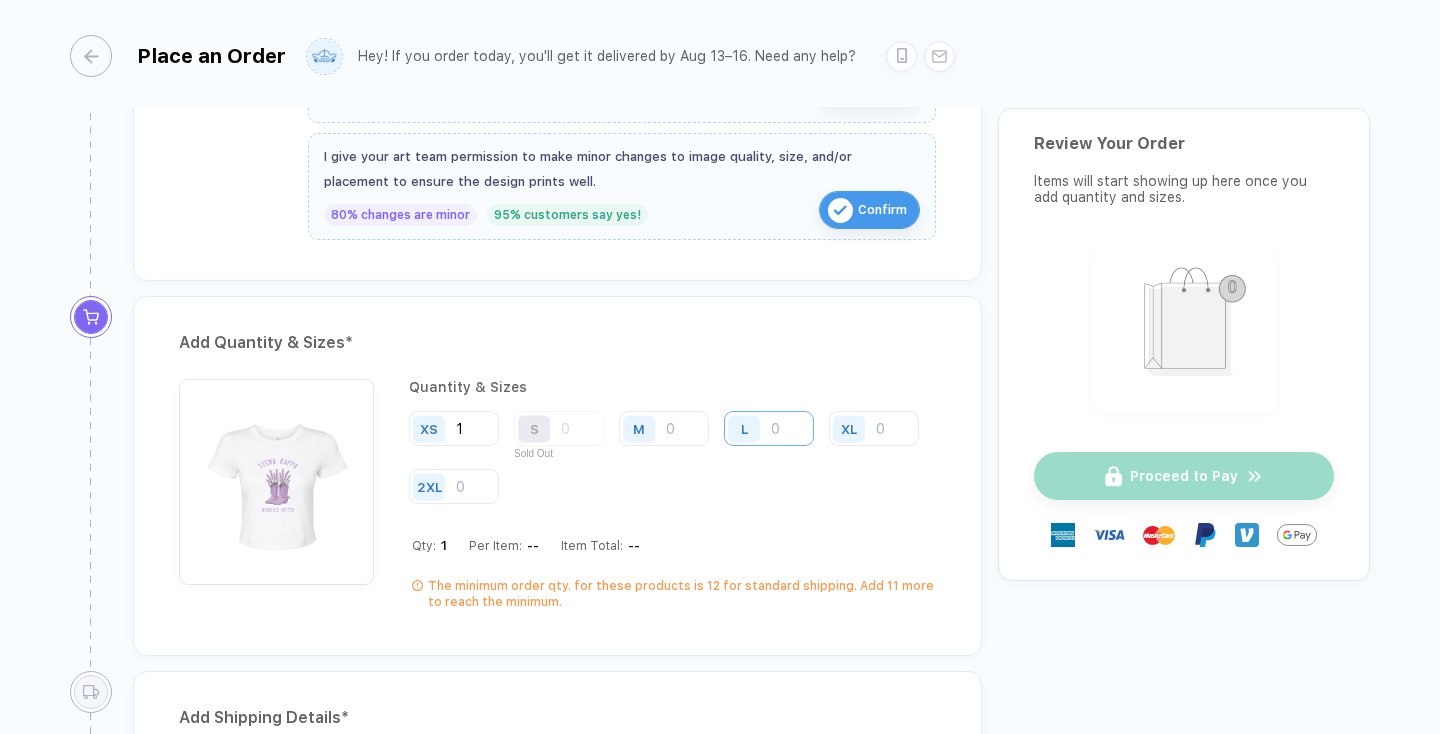 click at bounding box center (769, 428) 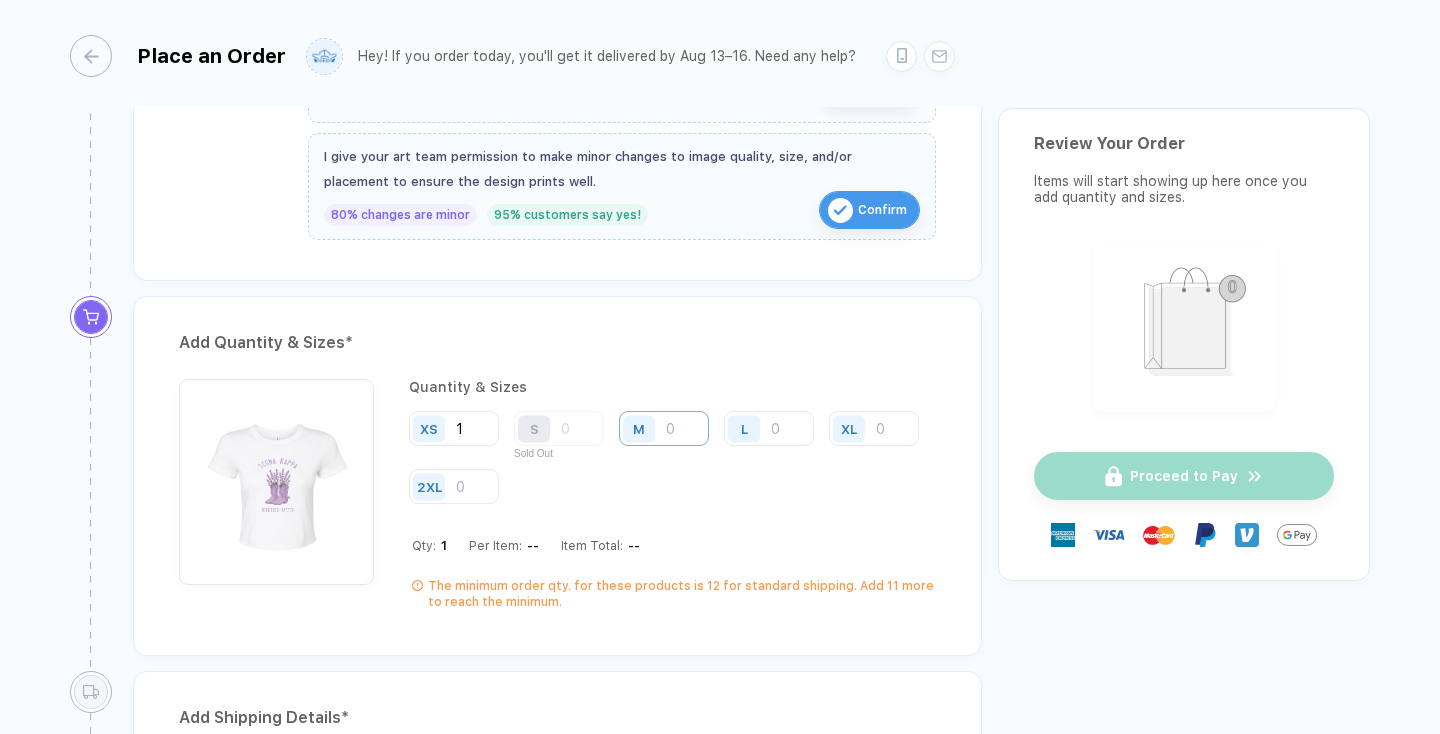 click at bounding box center [664, 428] 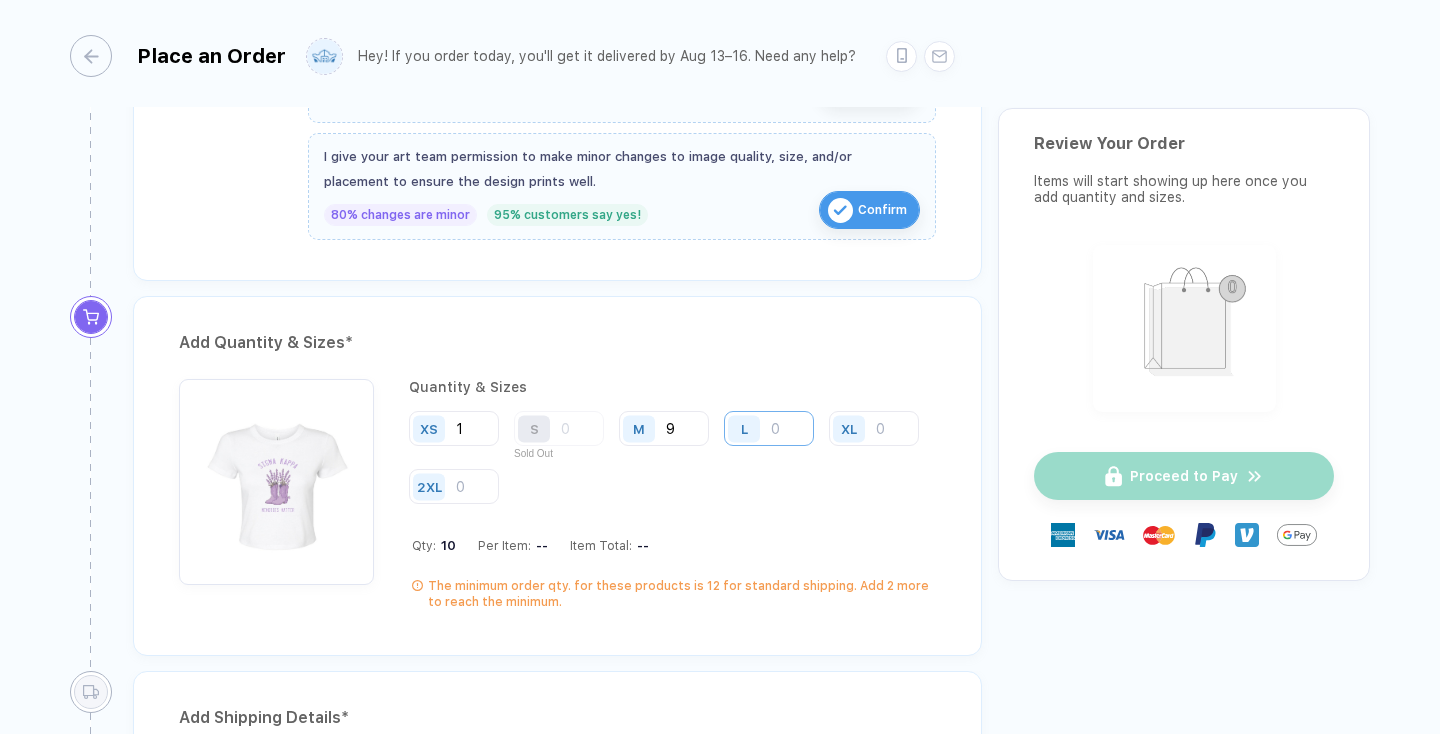 type on "9" 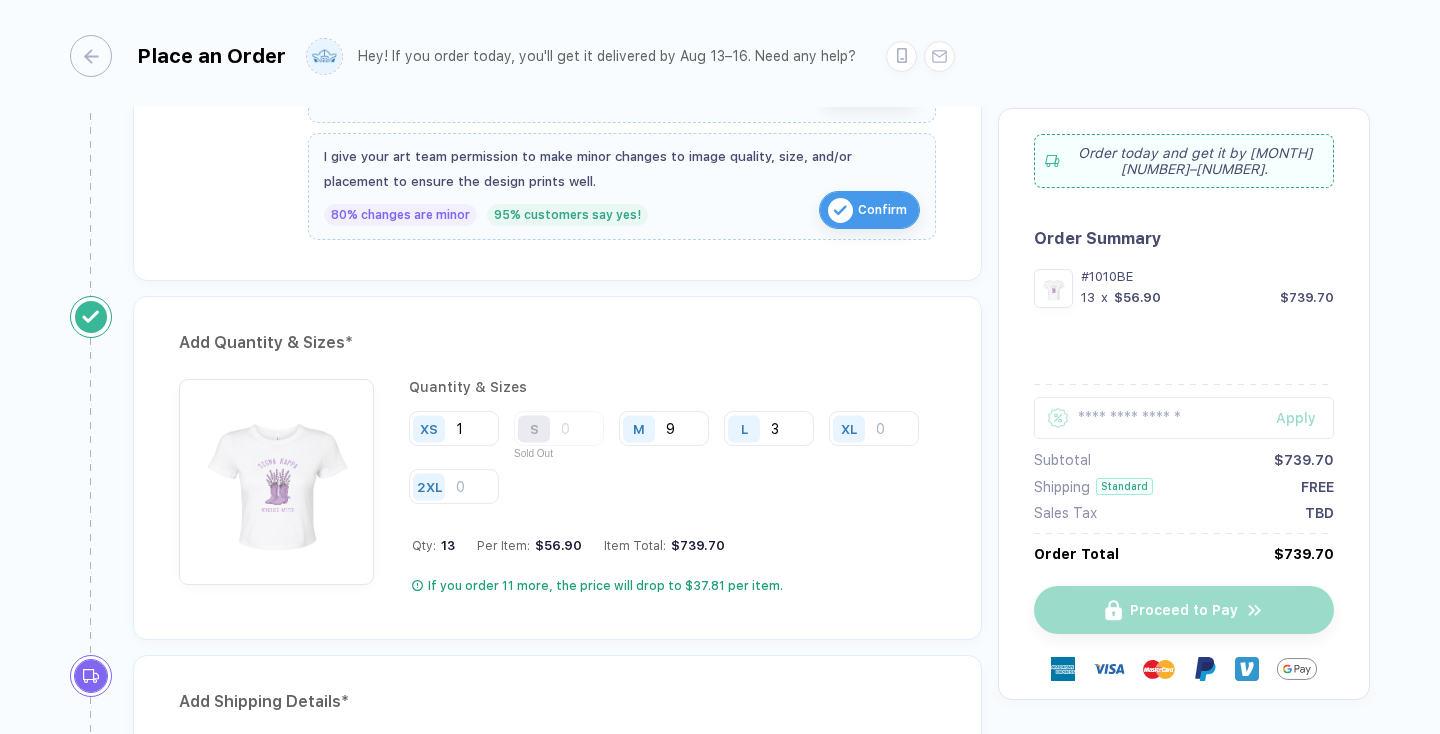 type on "3" 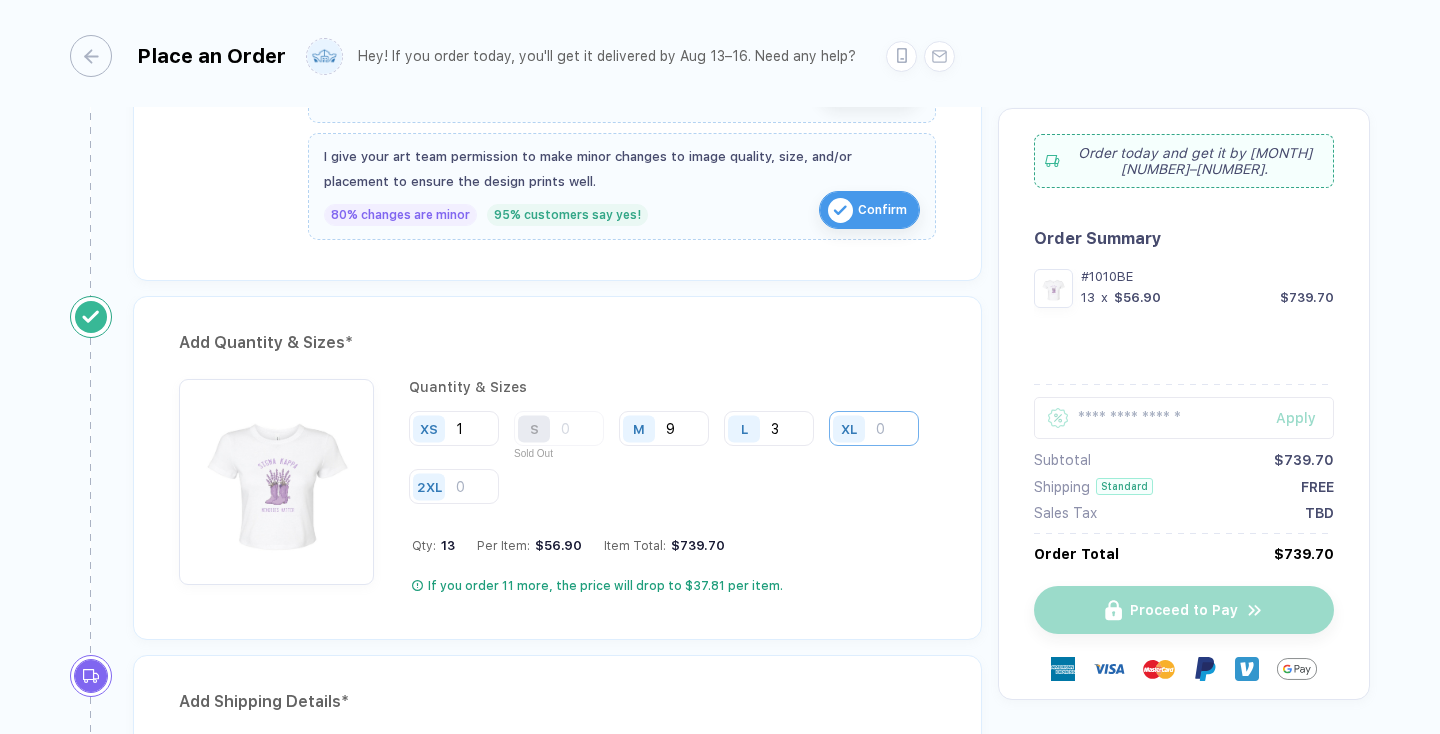 click at bounding box center (874, 428) 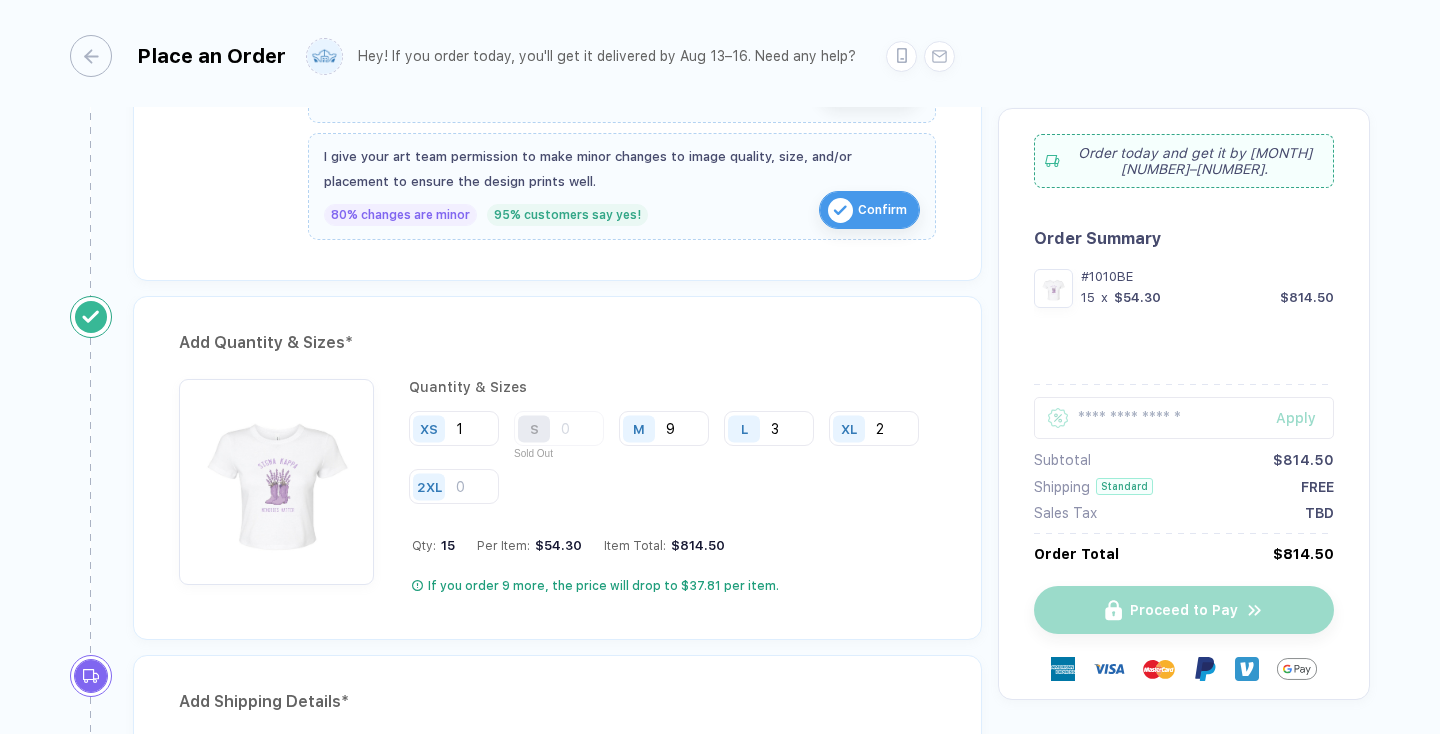 type on "2" 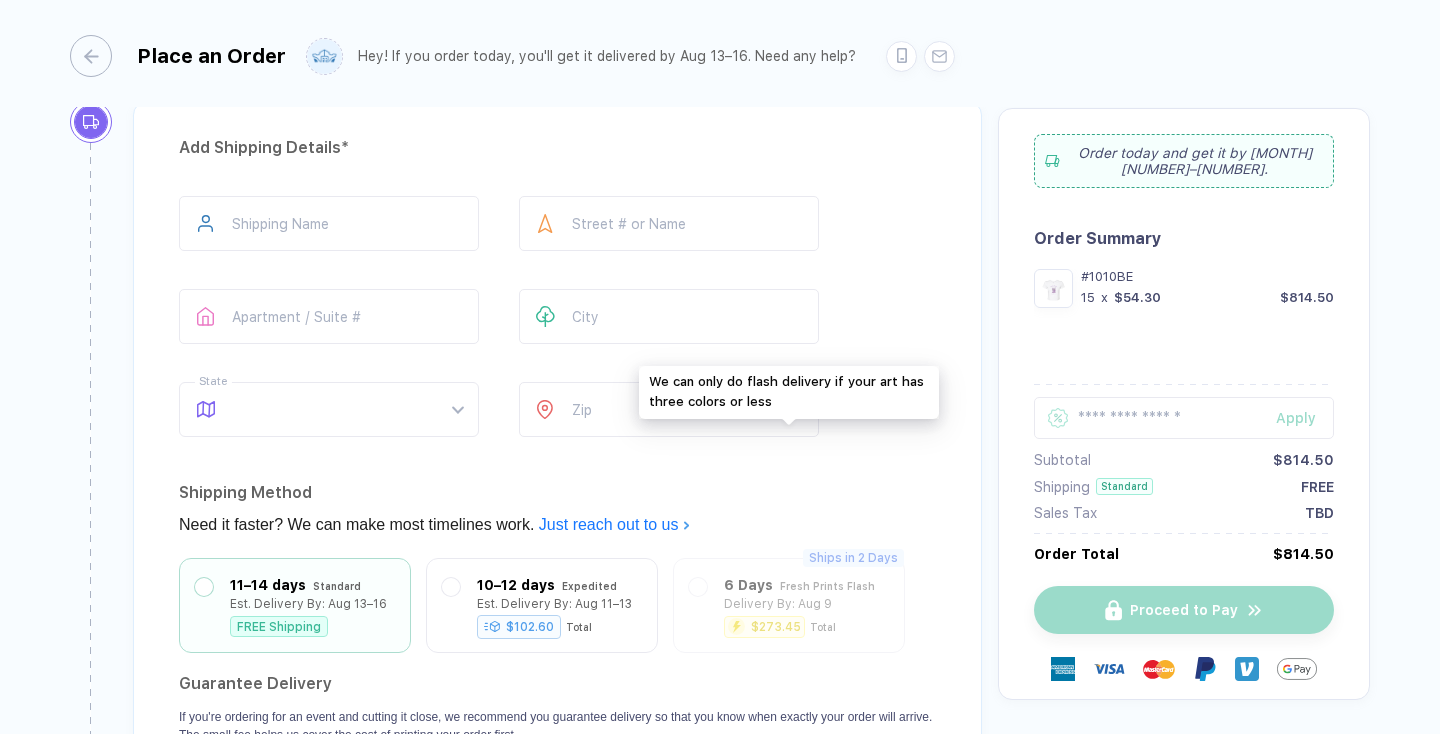 scroll, scrollTop: 1396, scrollLeft: 0, axis: vertical 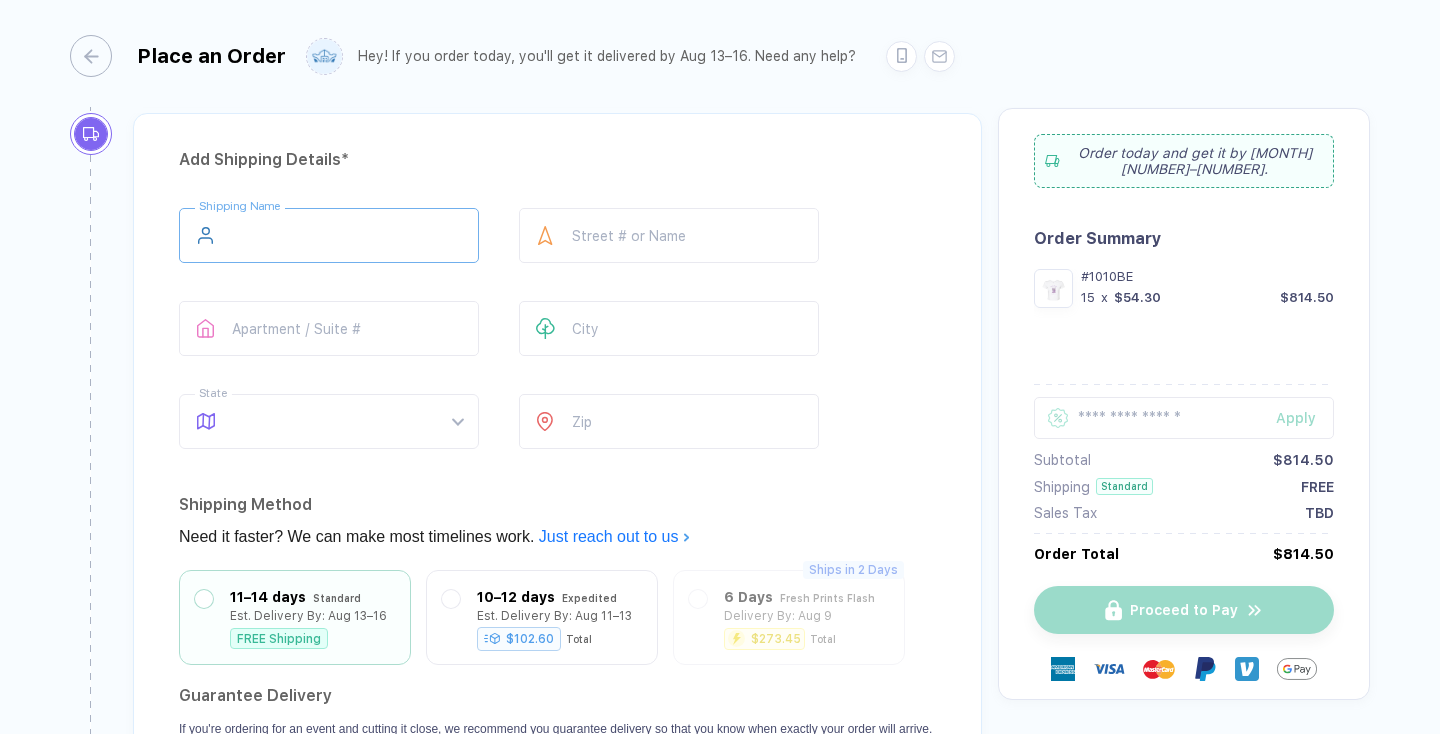 click at bounding box center [329, 235] 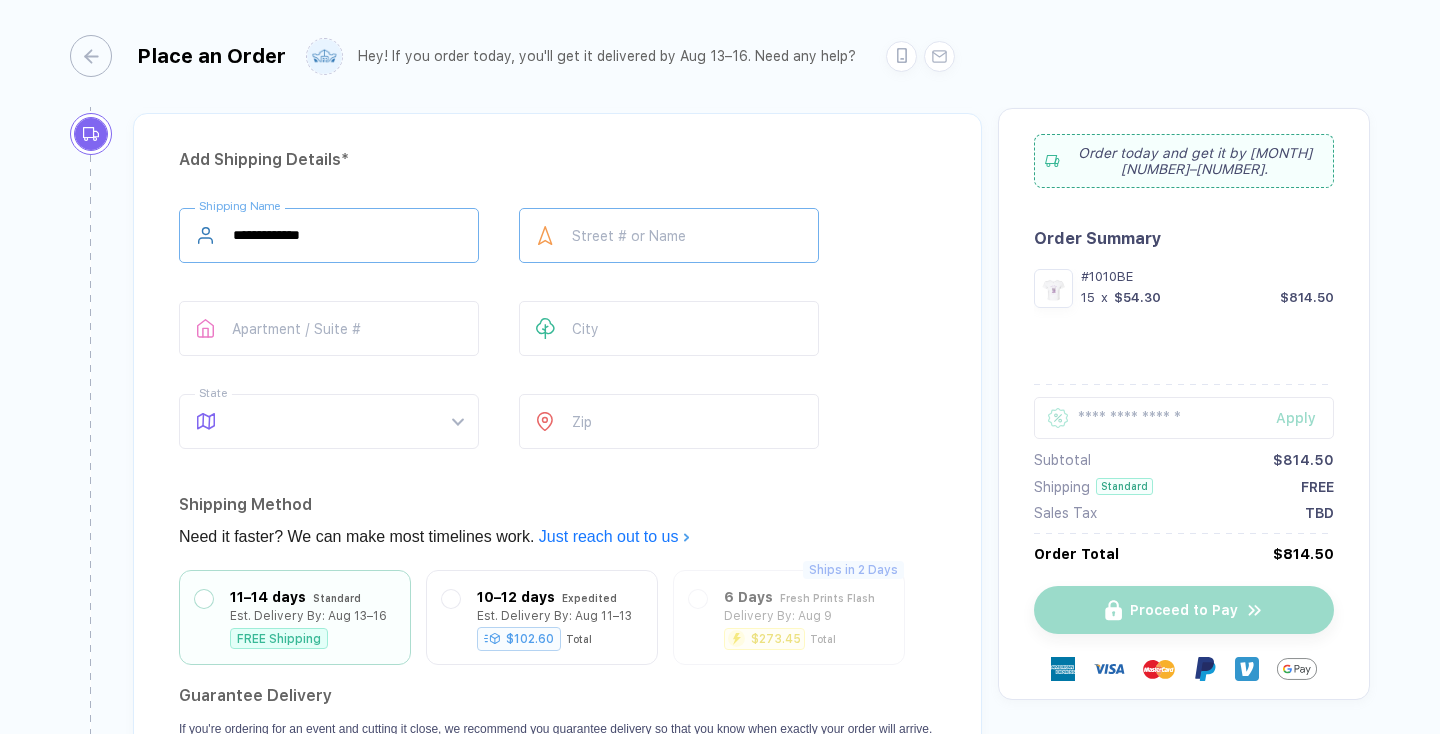 type on "**********" 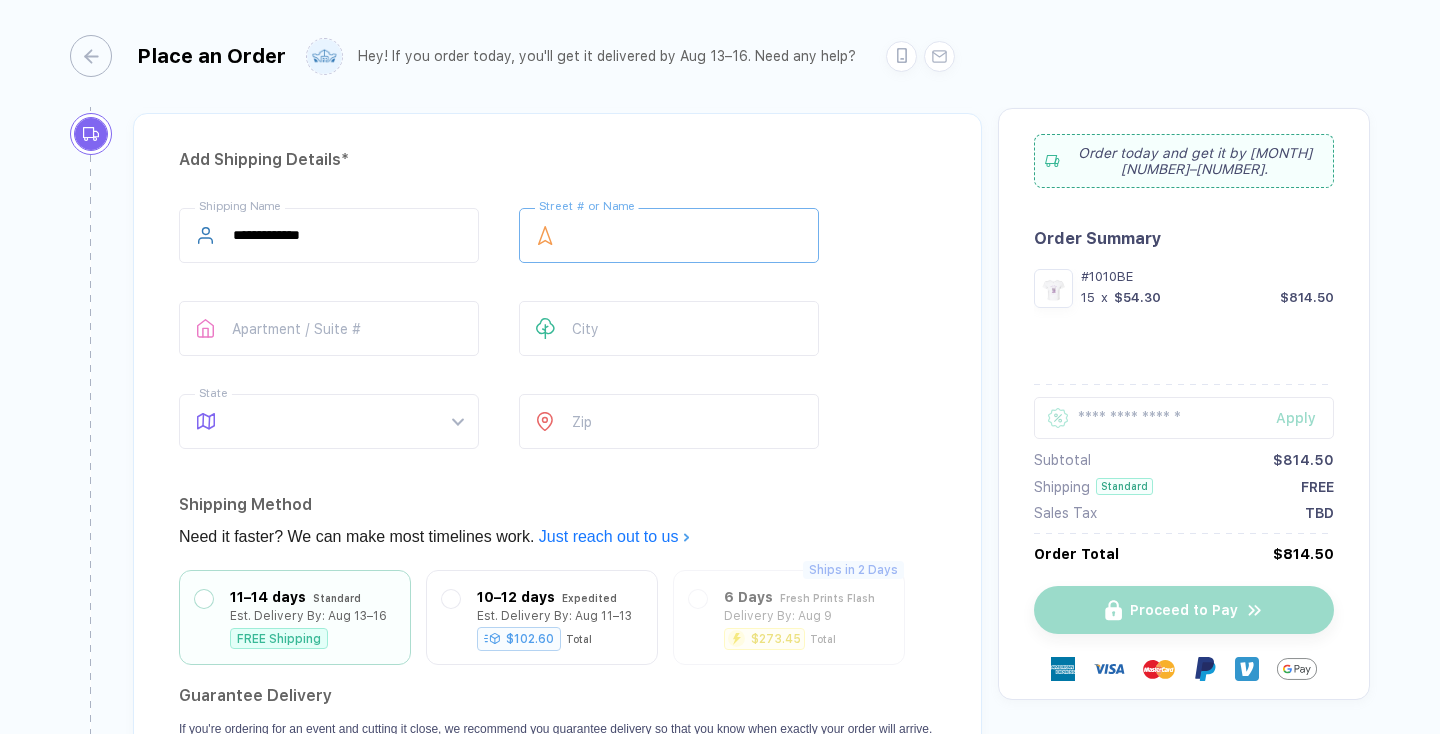 click at bounding box center (669, 235) 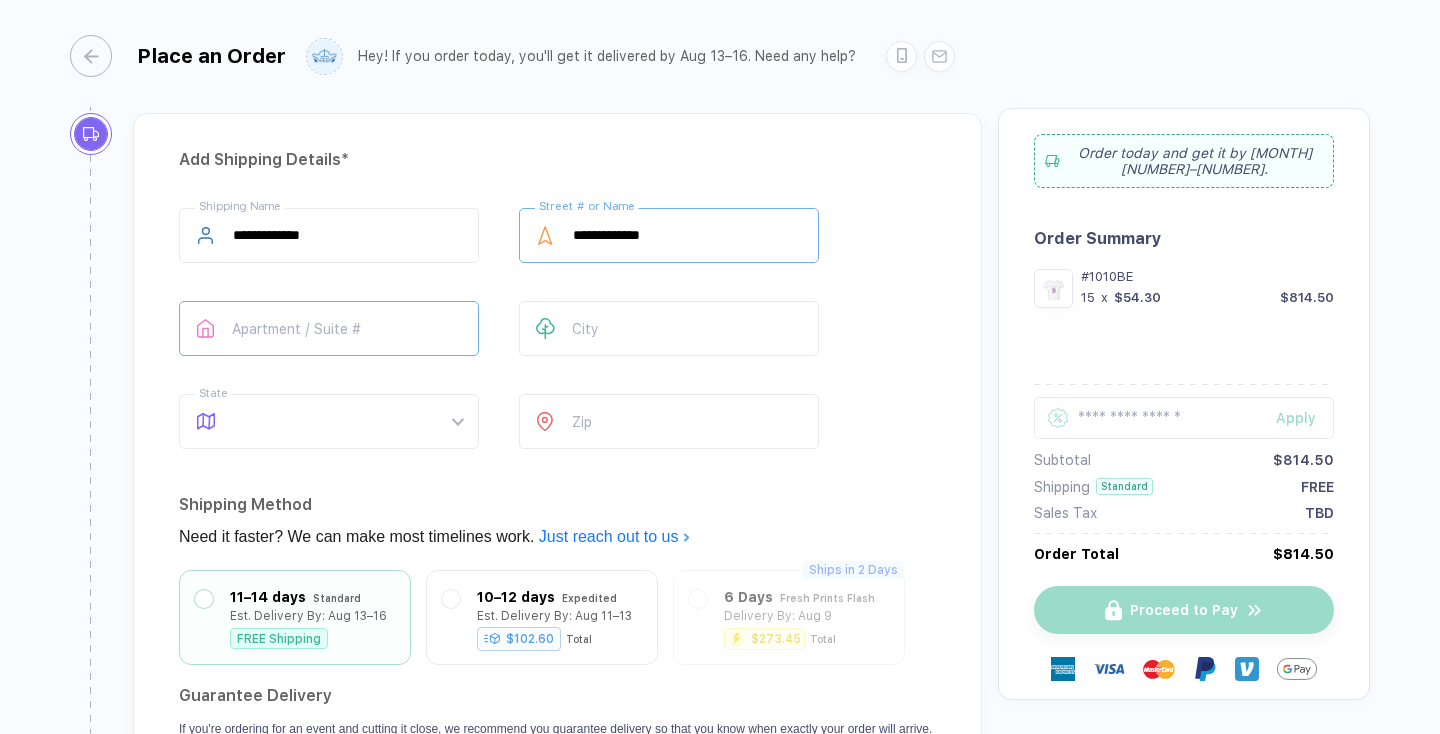 type on "**********" 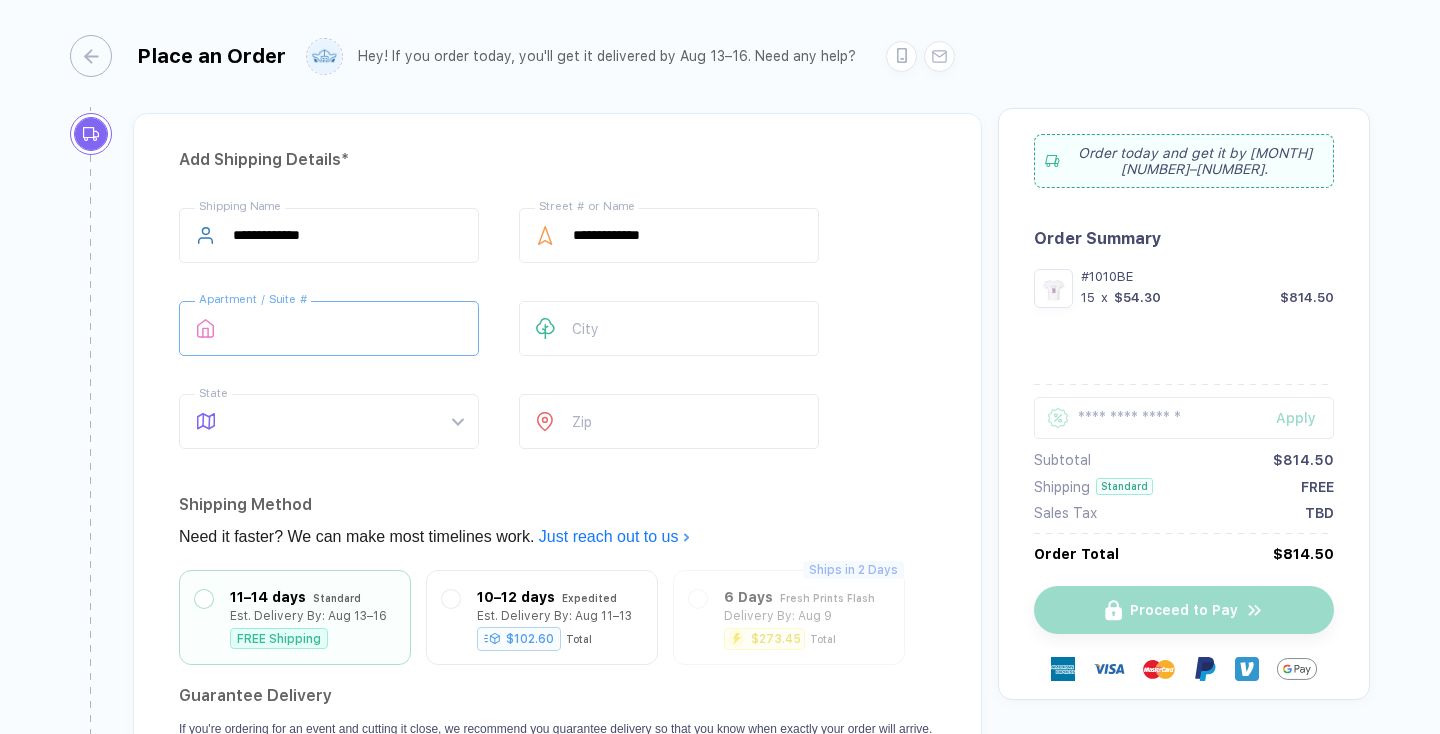 click at bounding box center [329, 328] 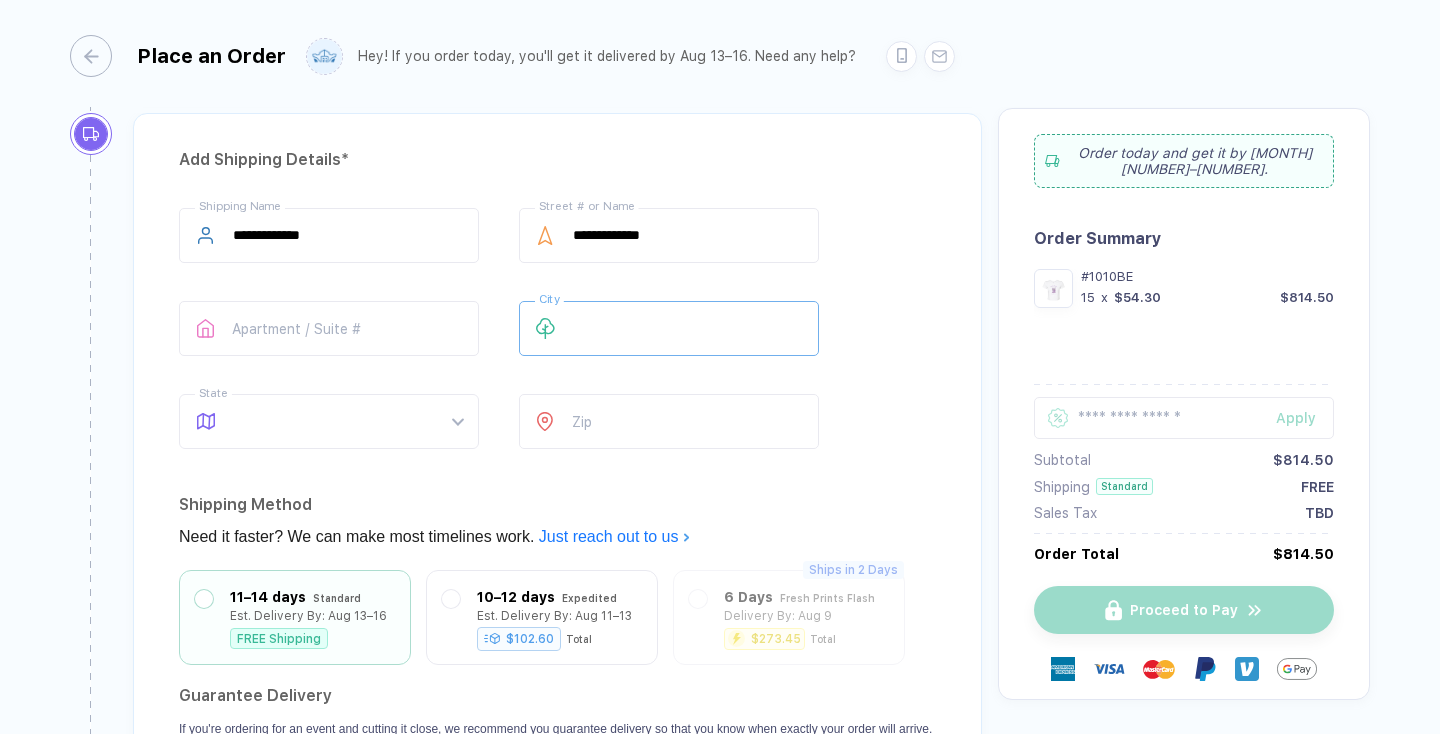 click at bounding box center (669, 328) 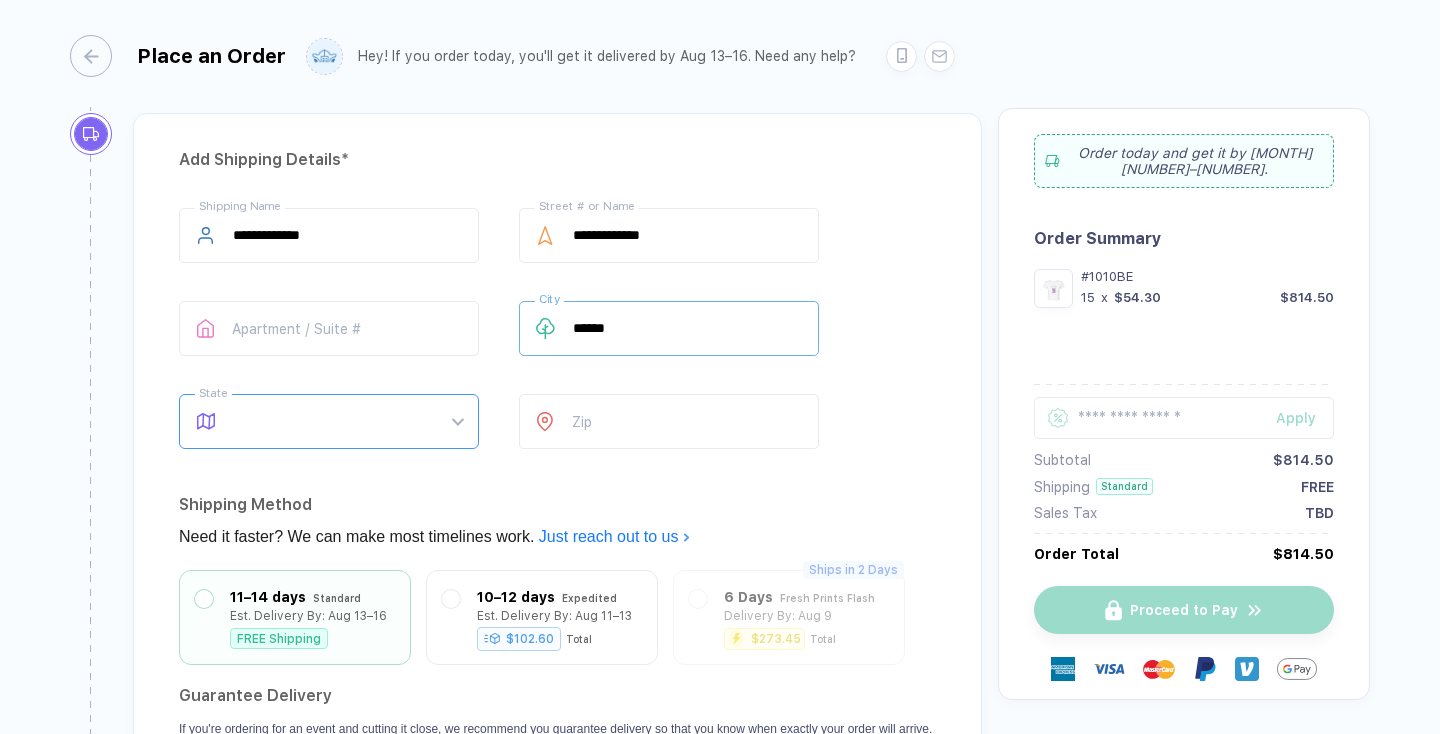 click at bounding box center [348, 421] 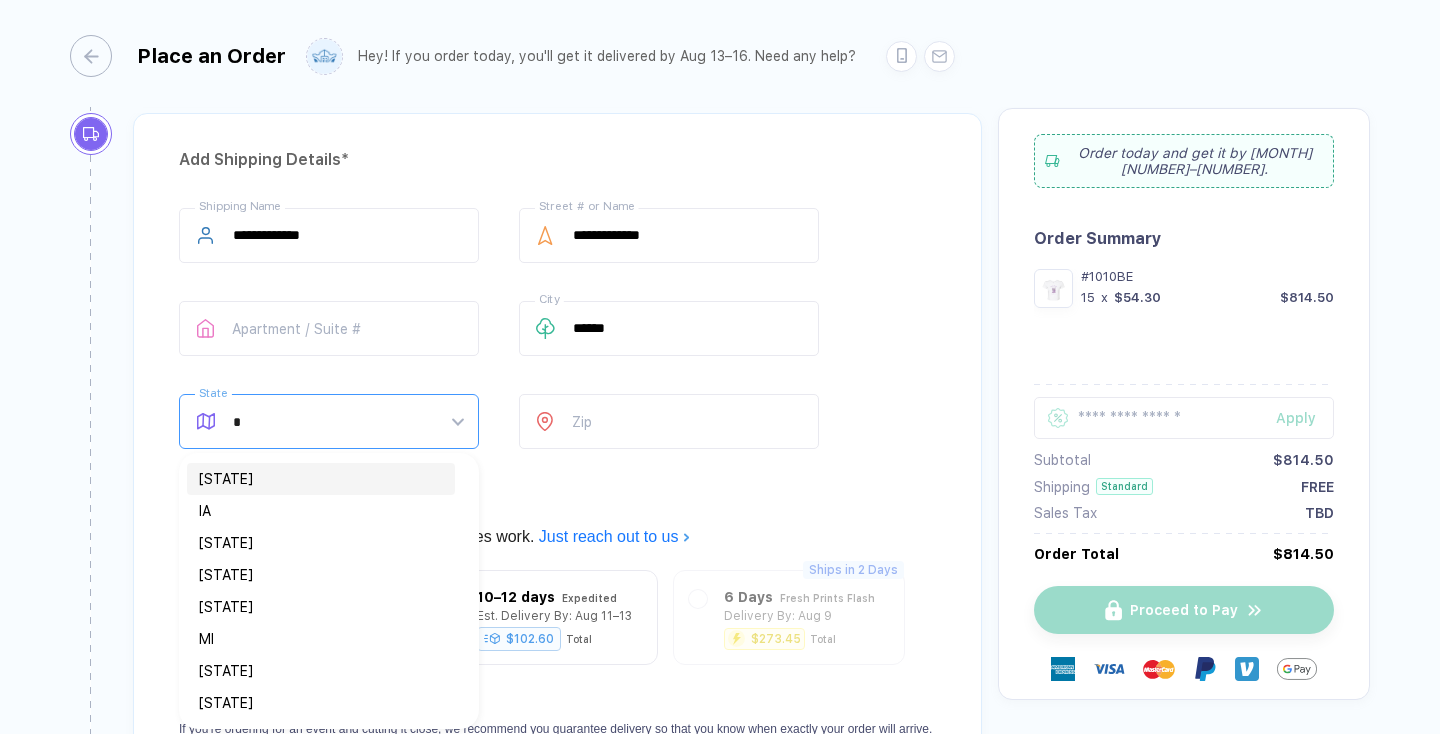 type on "**" 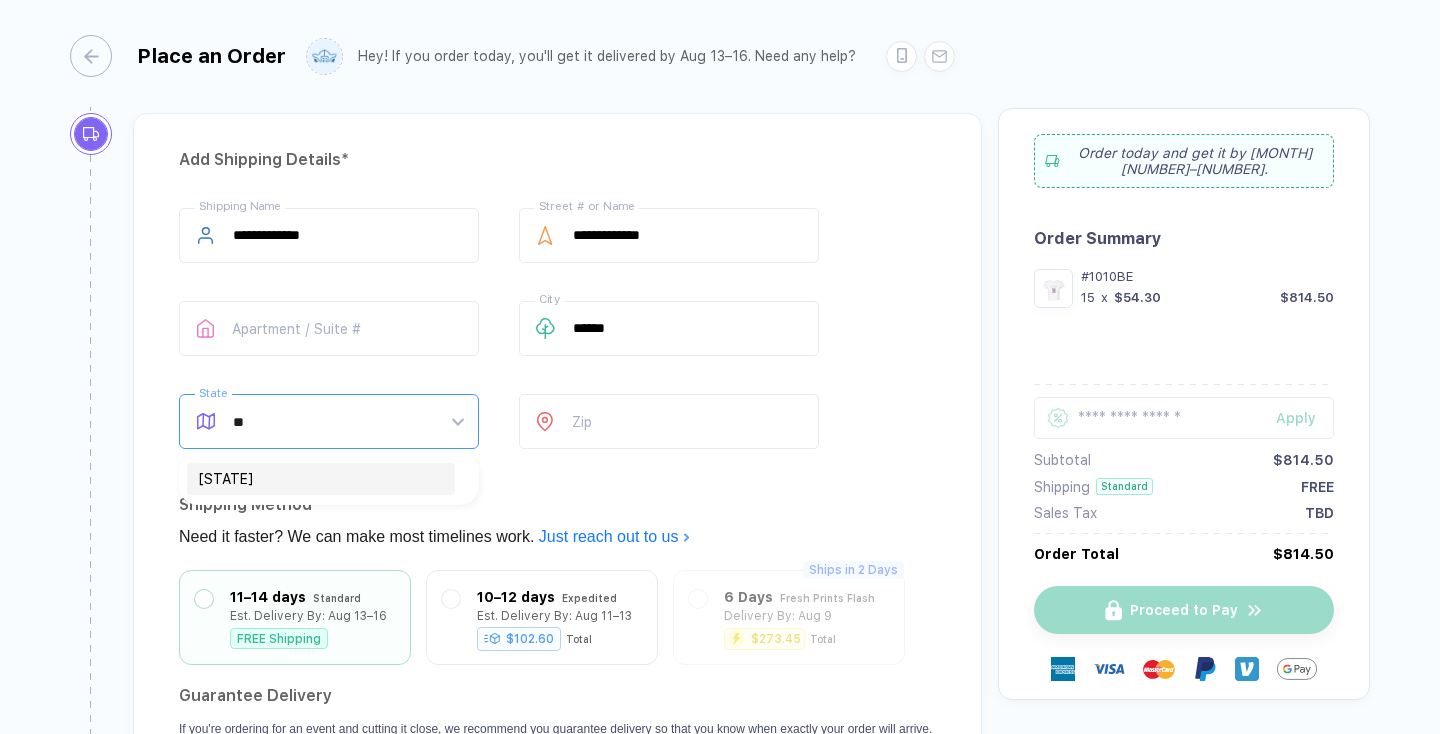 click on "IN" at bounding box center [321, 479] 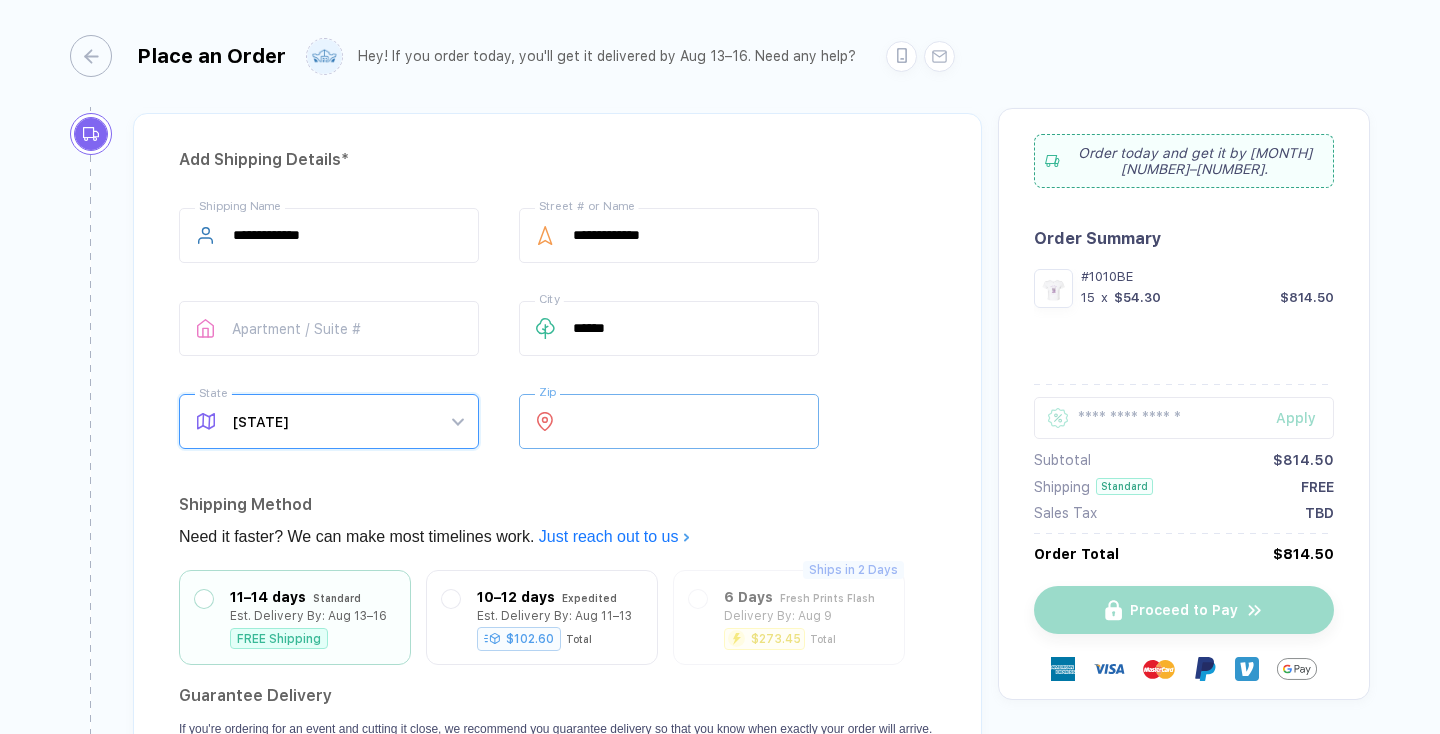 click at bounding box center (669, 421) 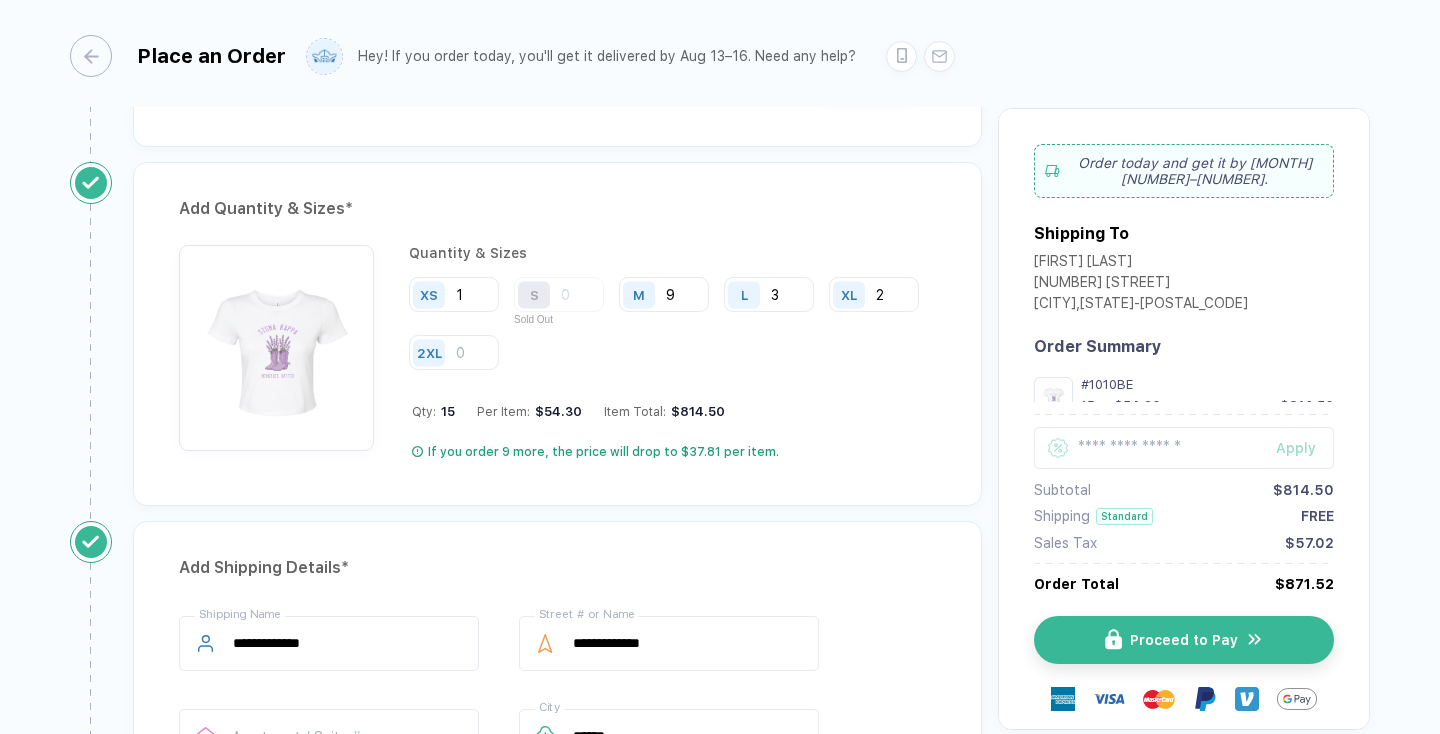 scroll, scrollTop: 989, scrollLeft: 0, axis: vertical 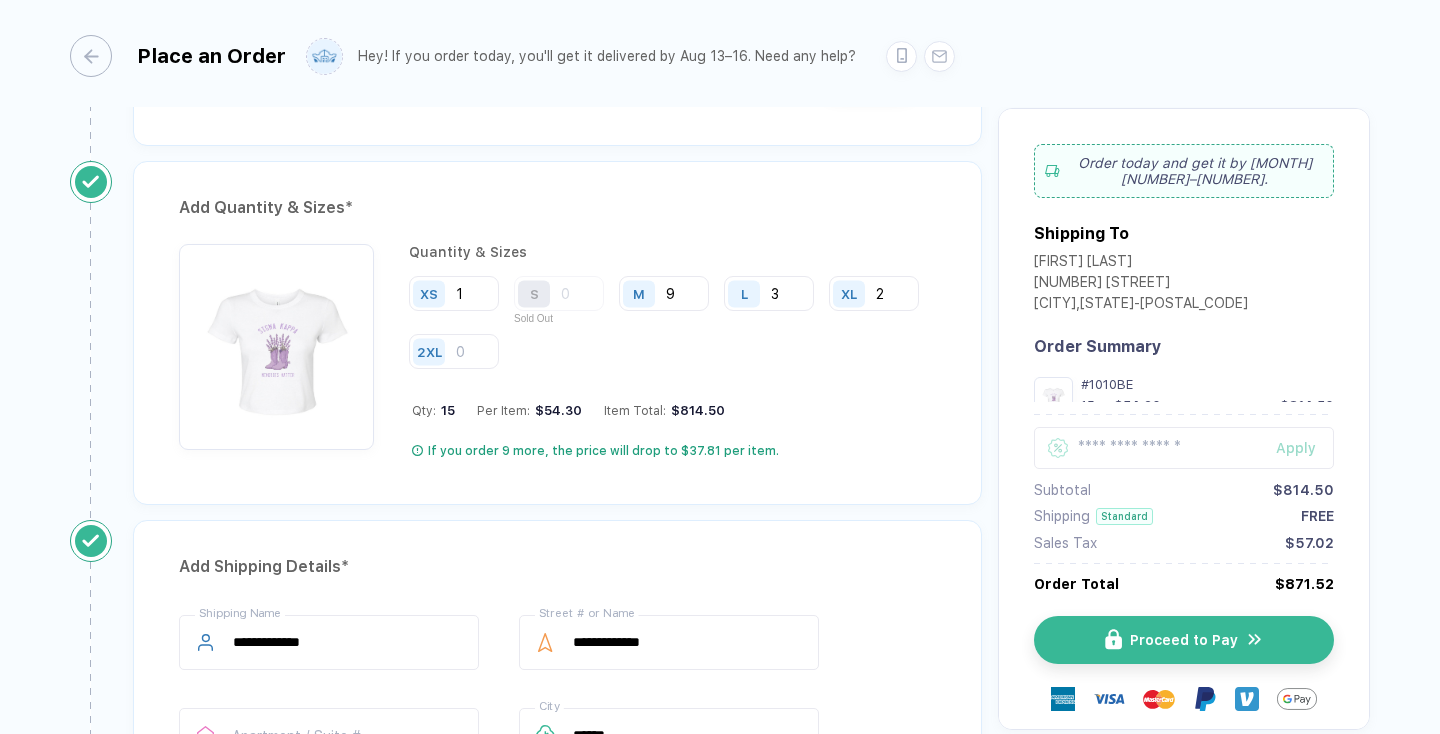 type on "*****" 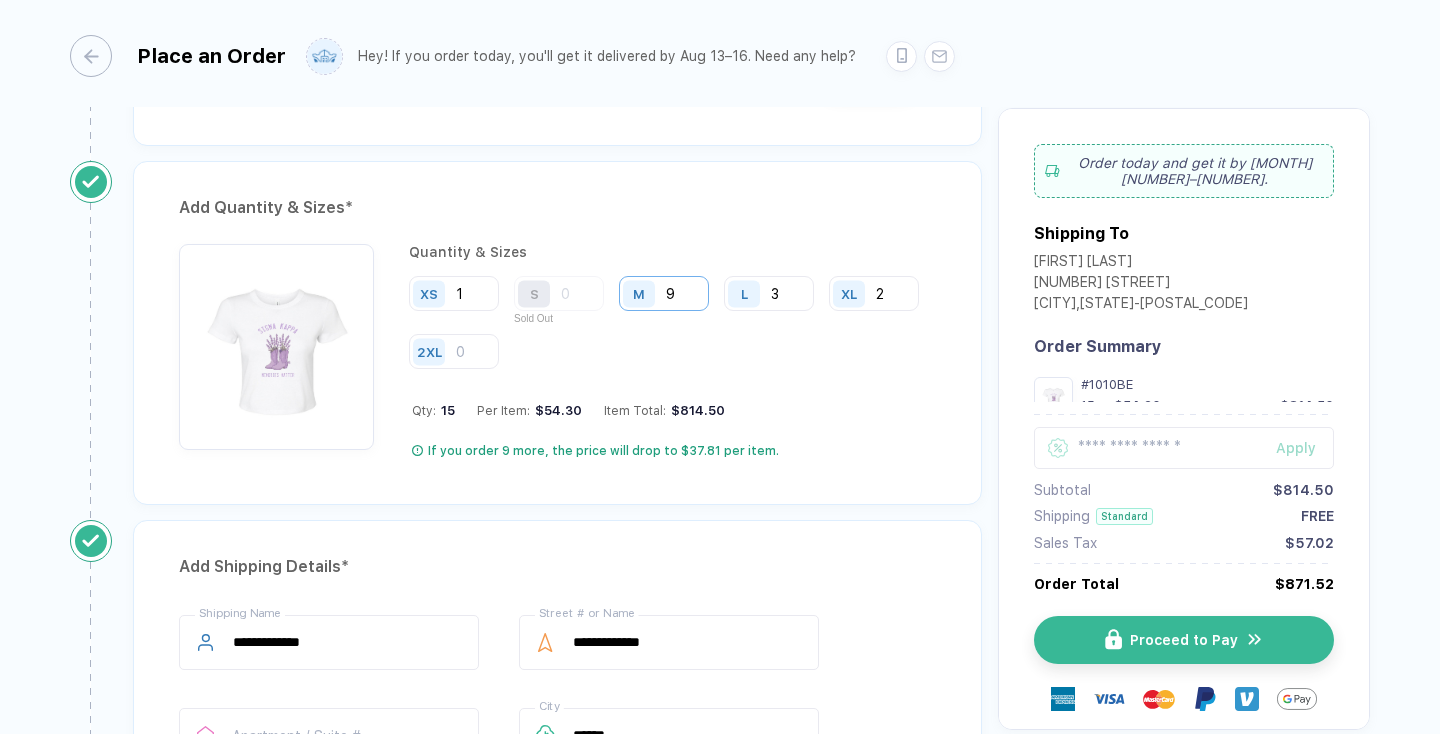 click on "9" at bounding box center (664, 293) 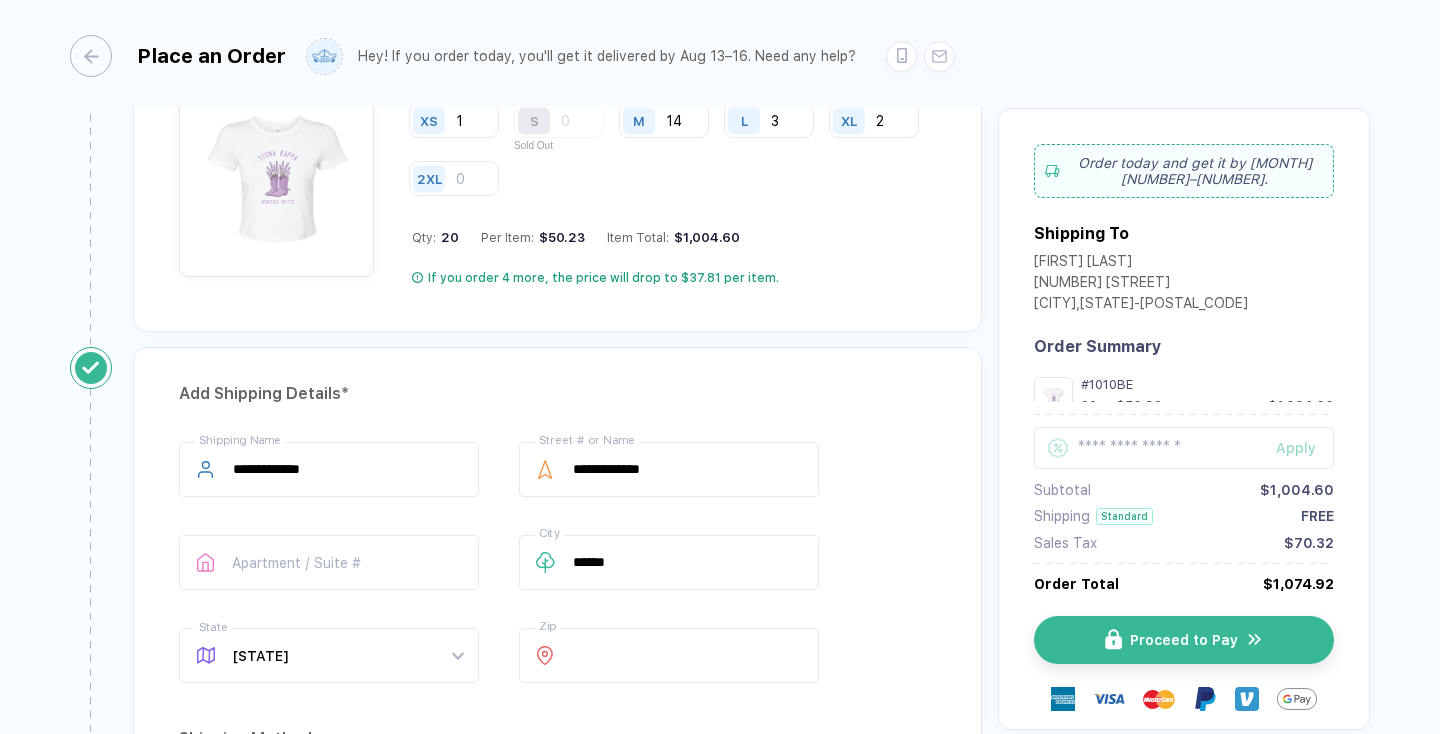 scroll, scrollTop: 1072, scrollLeft: 0, axis: vertical 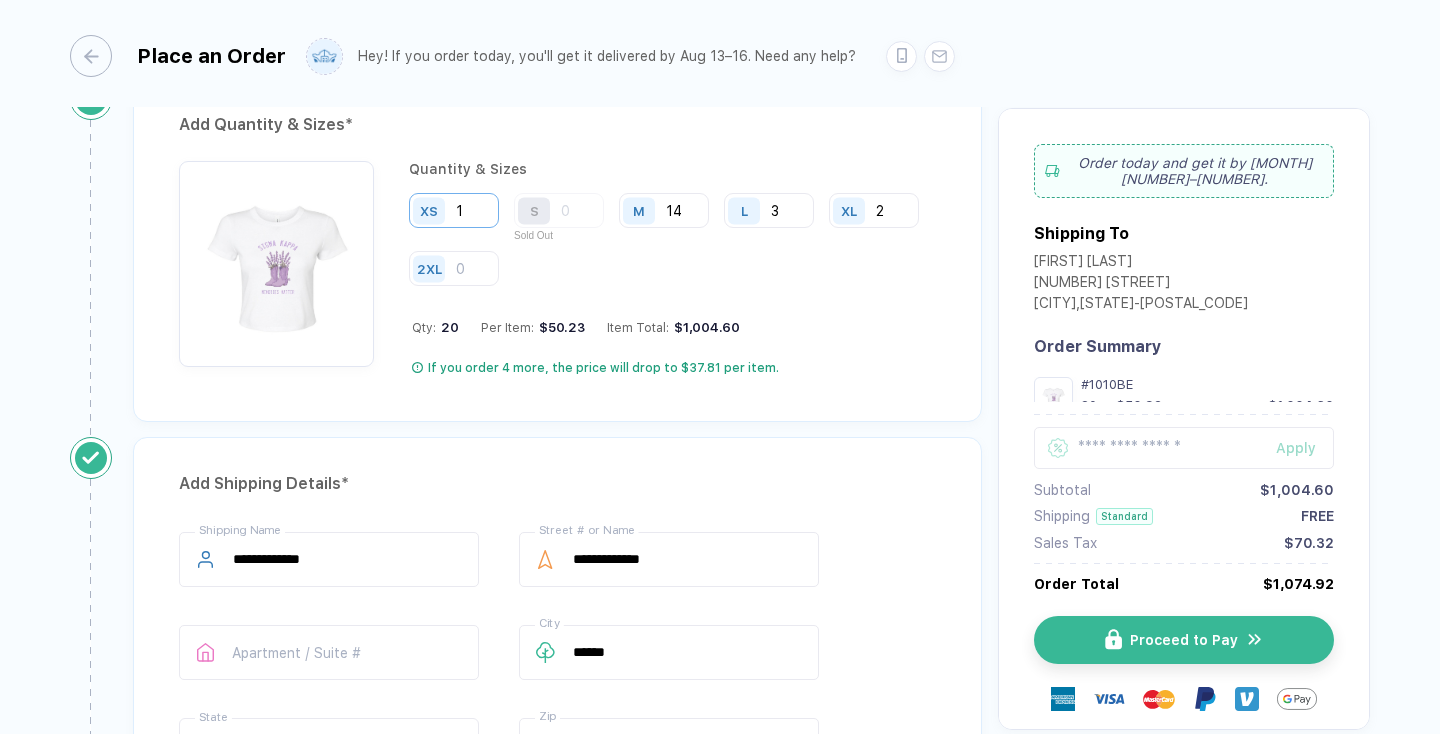 type on "14" 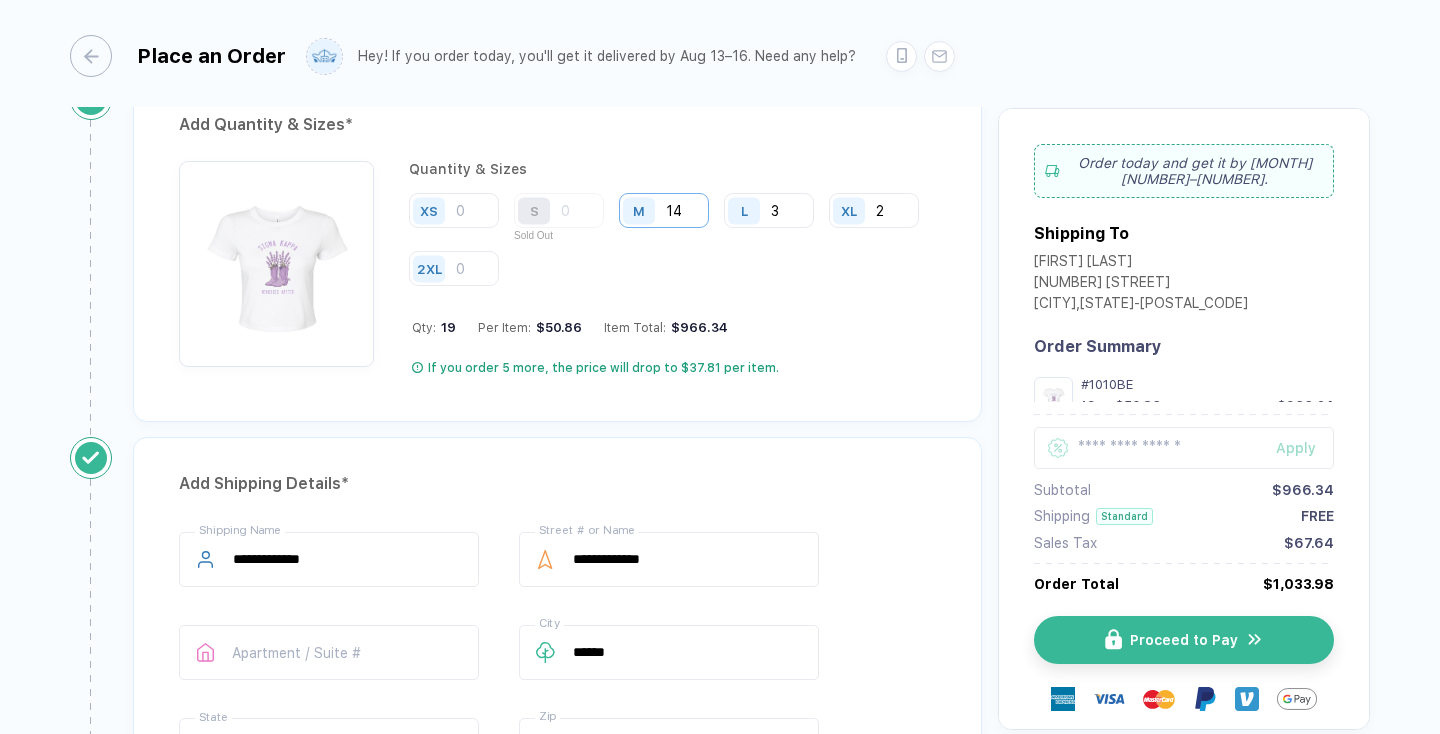 type 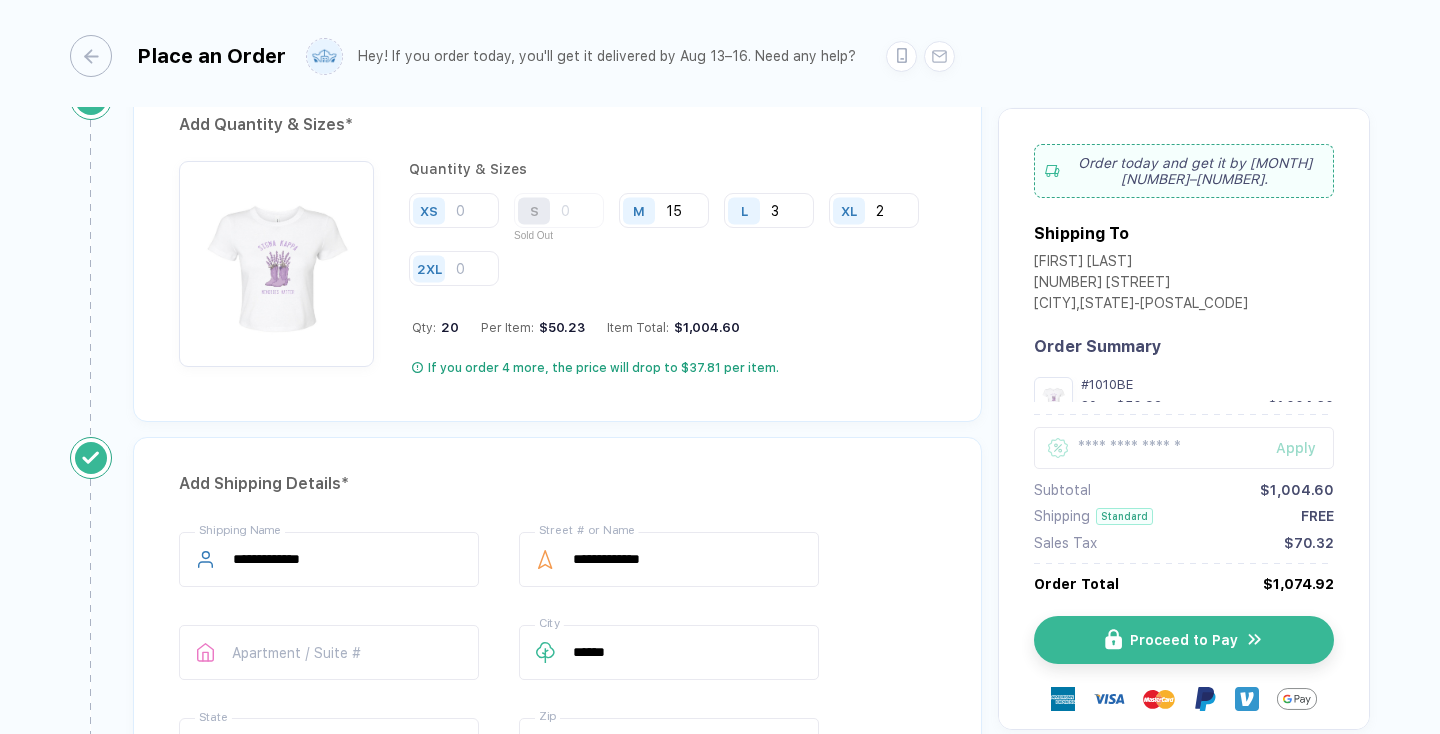 type on "15" 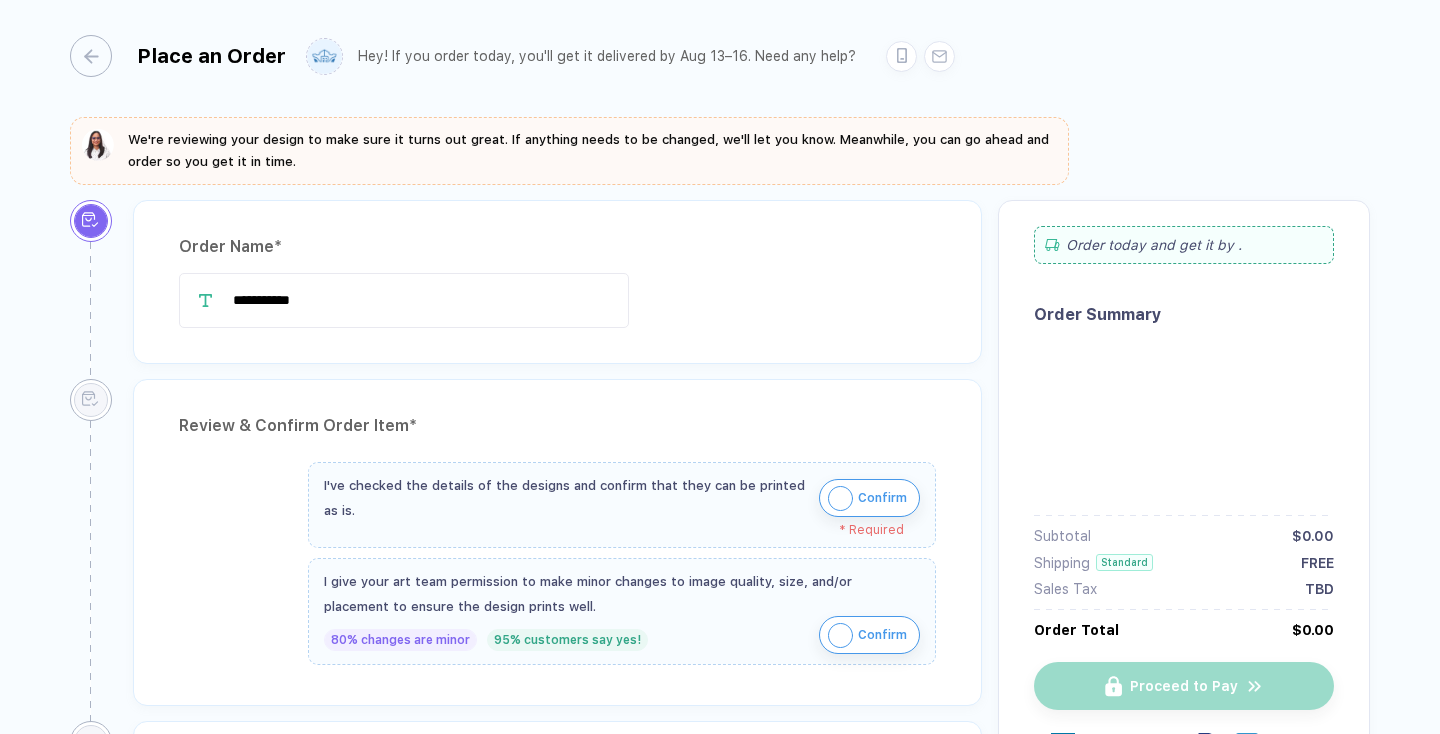 scroll, scrollTop: 0, scrollLeft: 0, axis: both 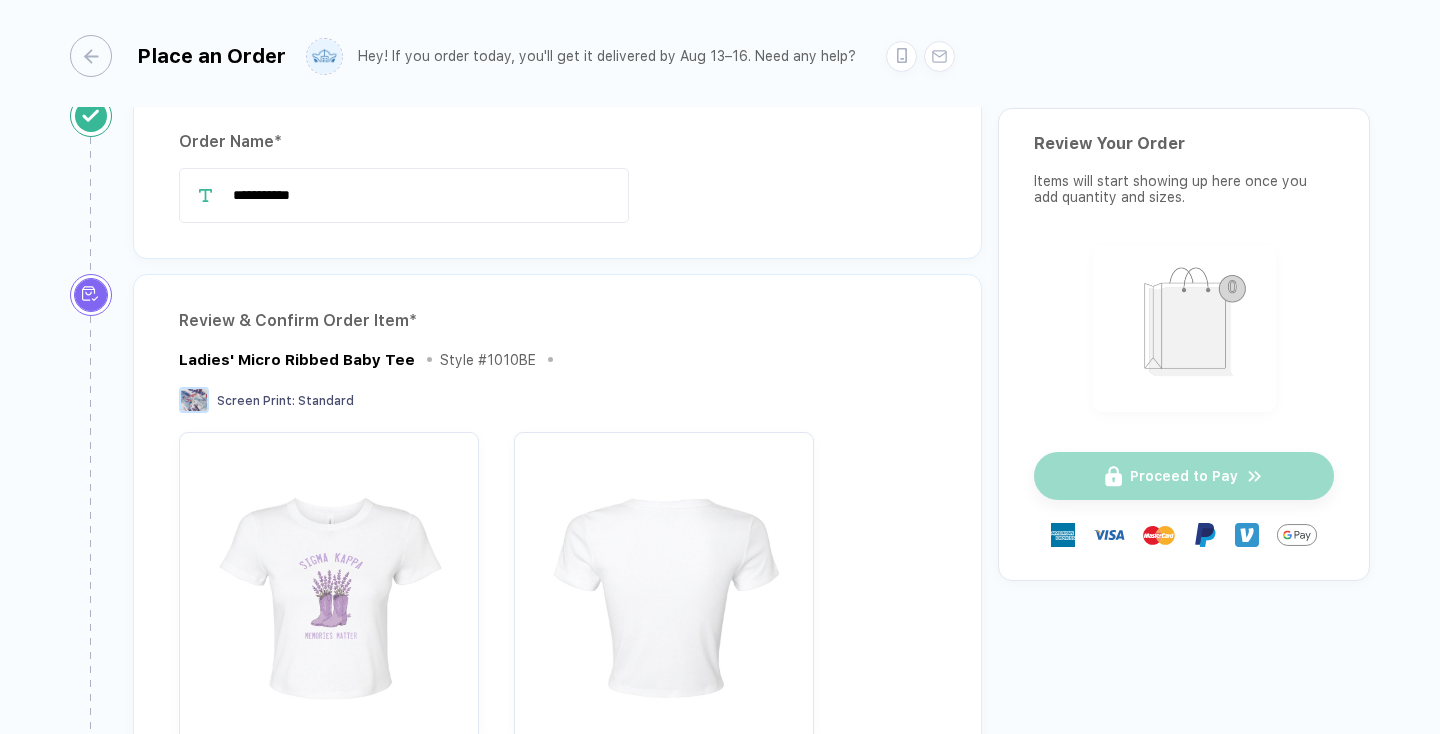 drag, startPoint x: 386, startPoint y: 193, endPoint x: 180, endPoint y: 185, distance: 206.15529 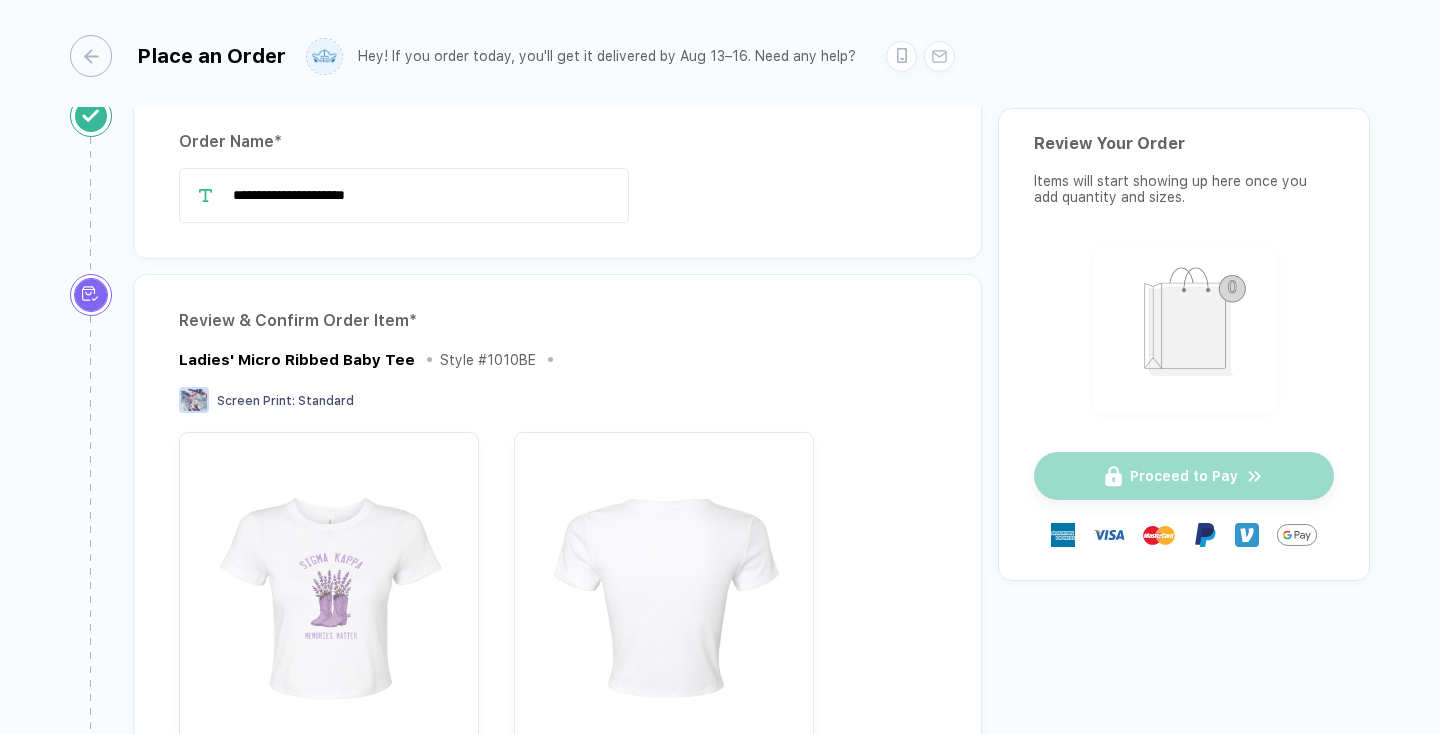 type on "**********" 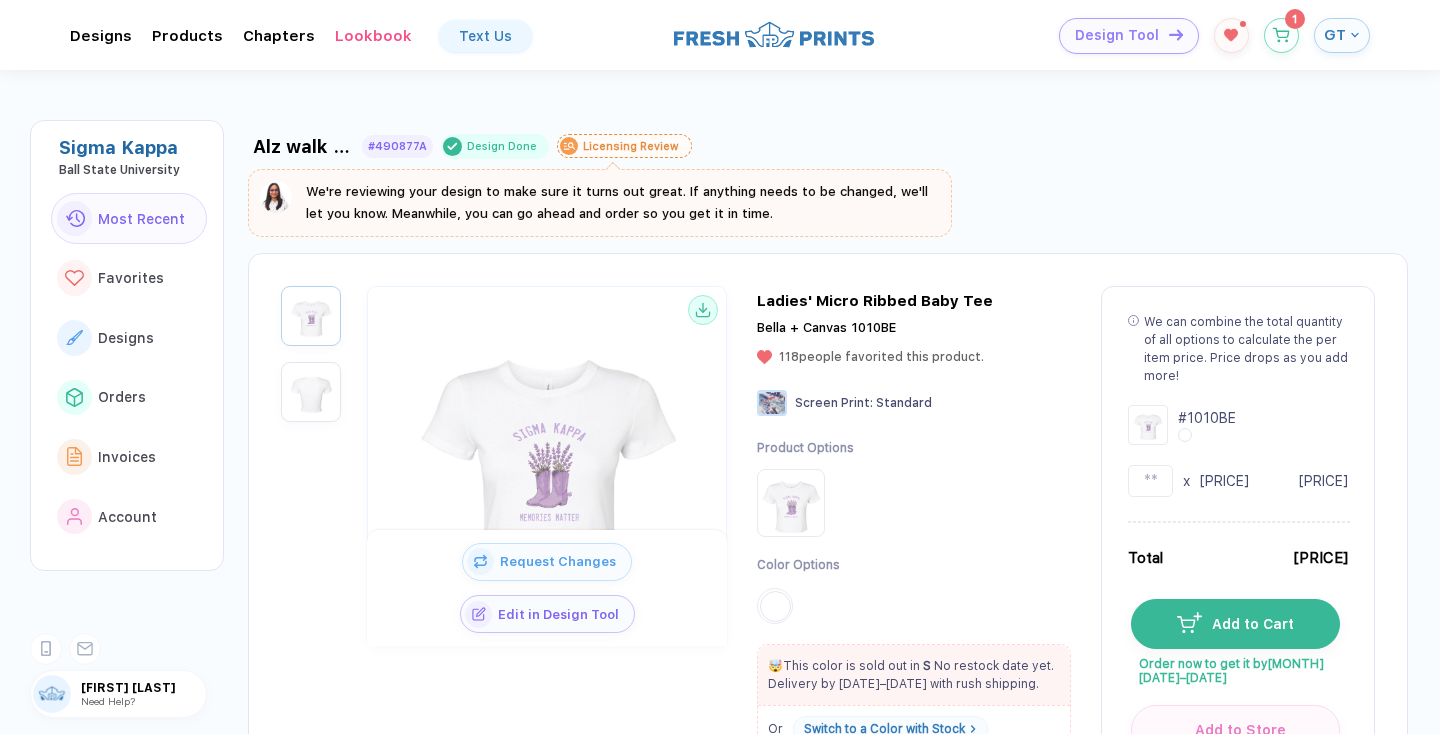 click at bounding box center (547, 456) 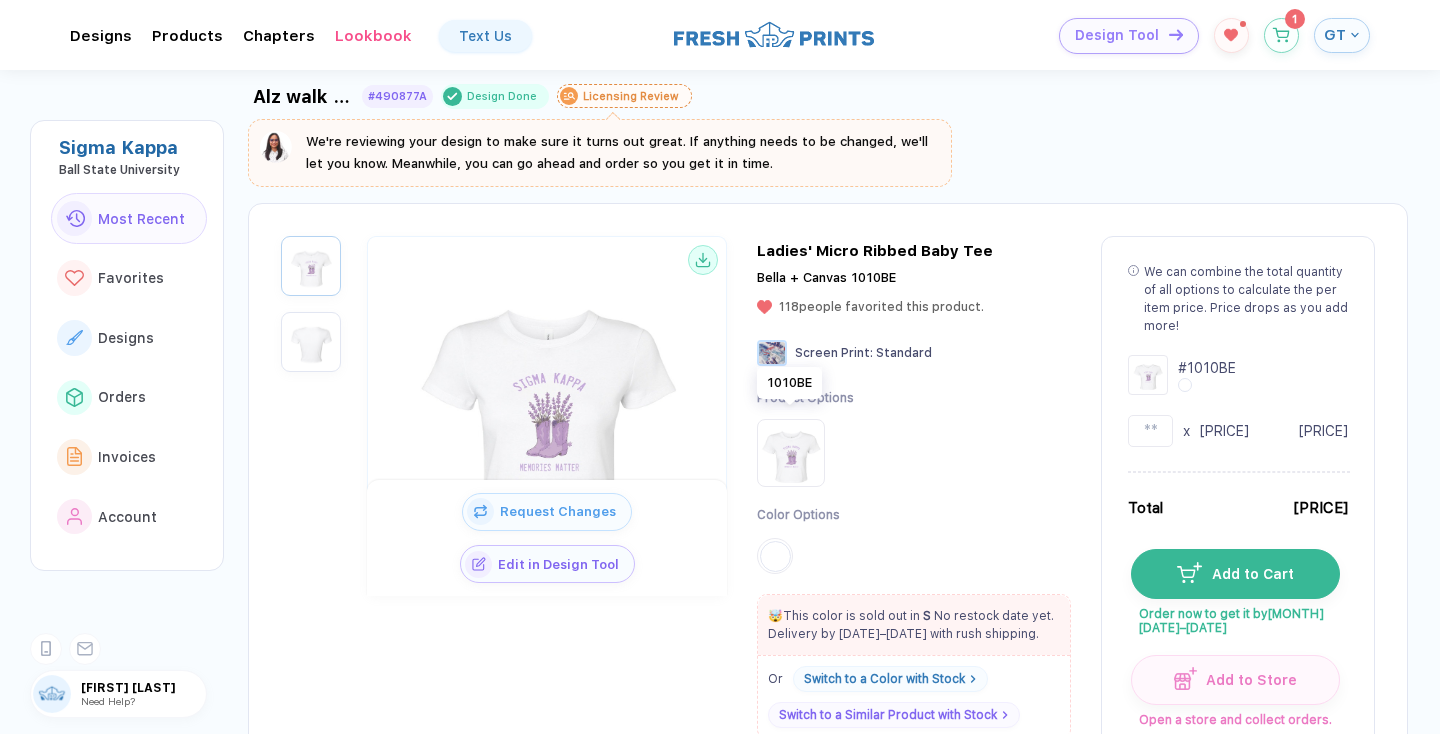 scroll, scrollTop: 57, scrollLeft: 0, axis: vertical 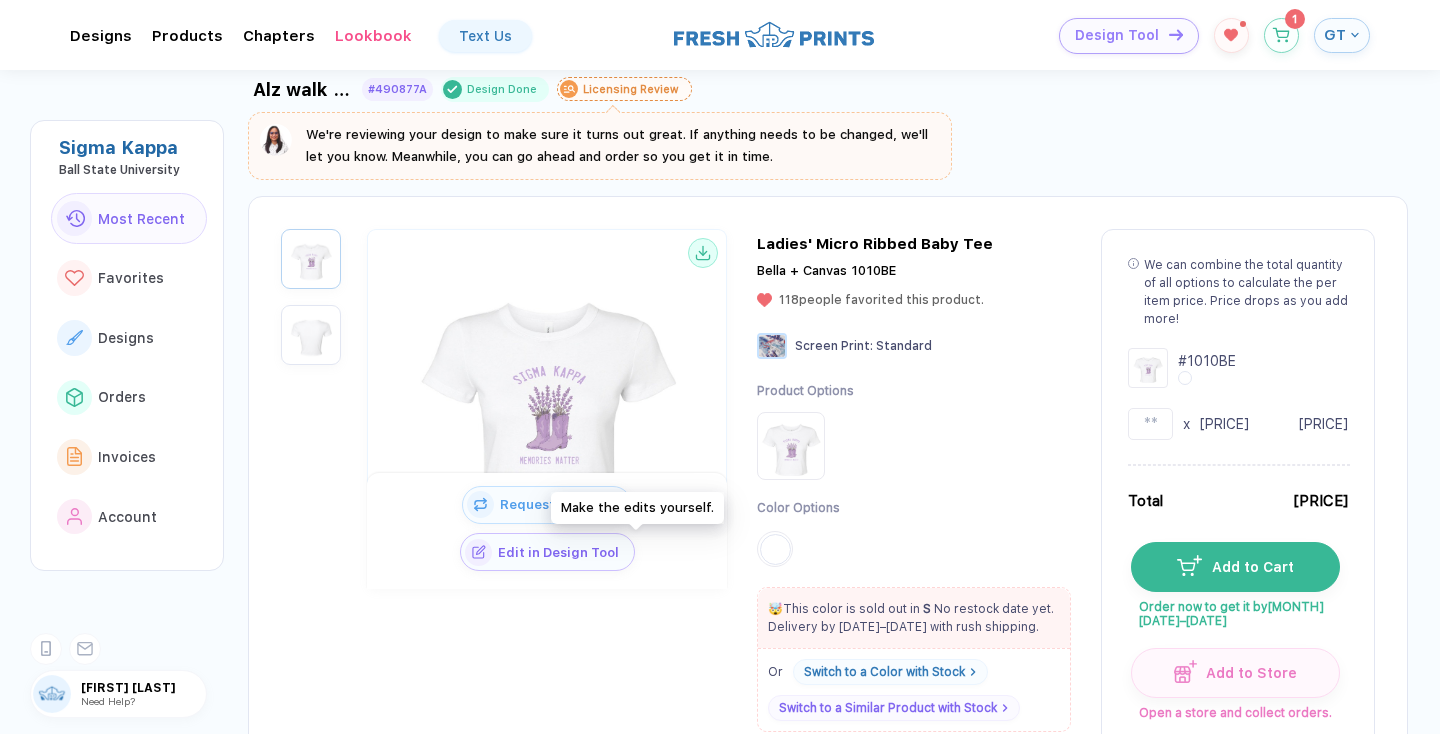 click on "Edit in Design Tool" at bounding box center [547, 552] 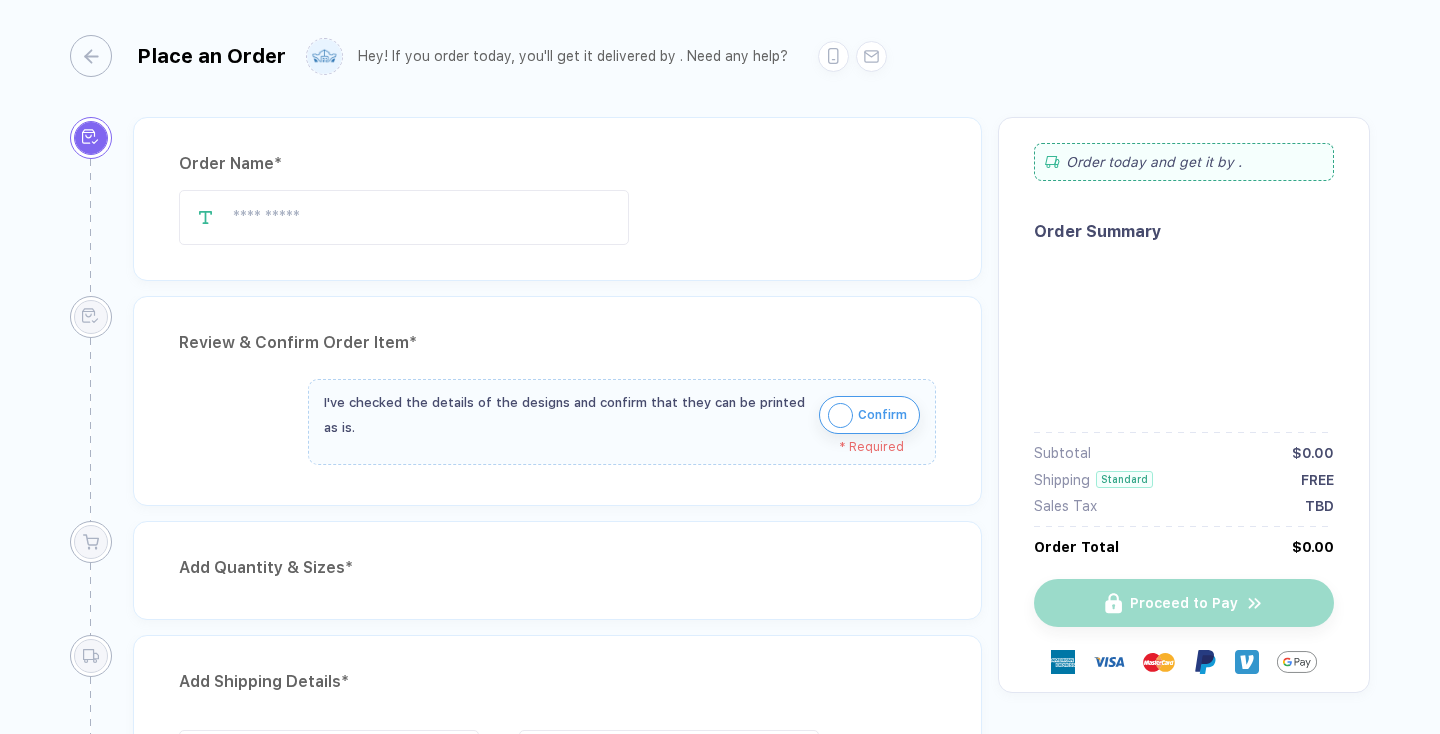 scroll, scrollTop: 0, scrollLeft: 0, axis: both 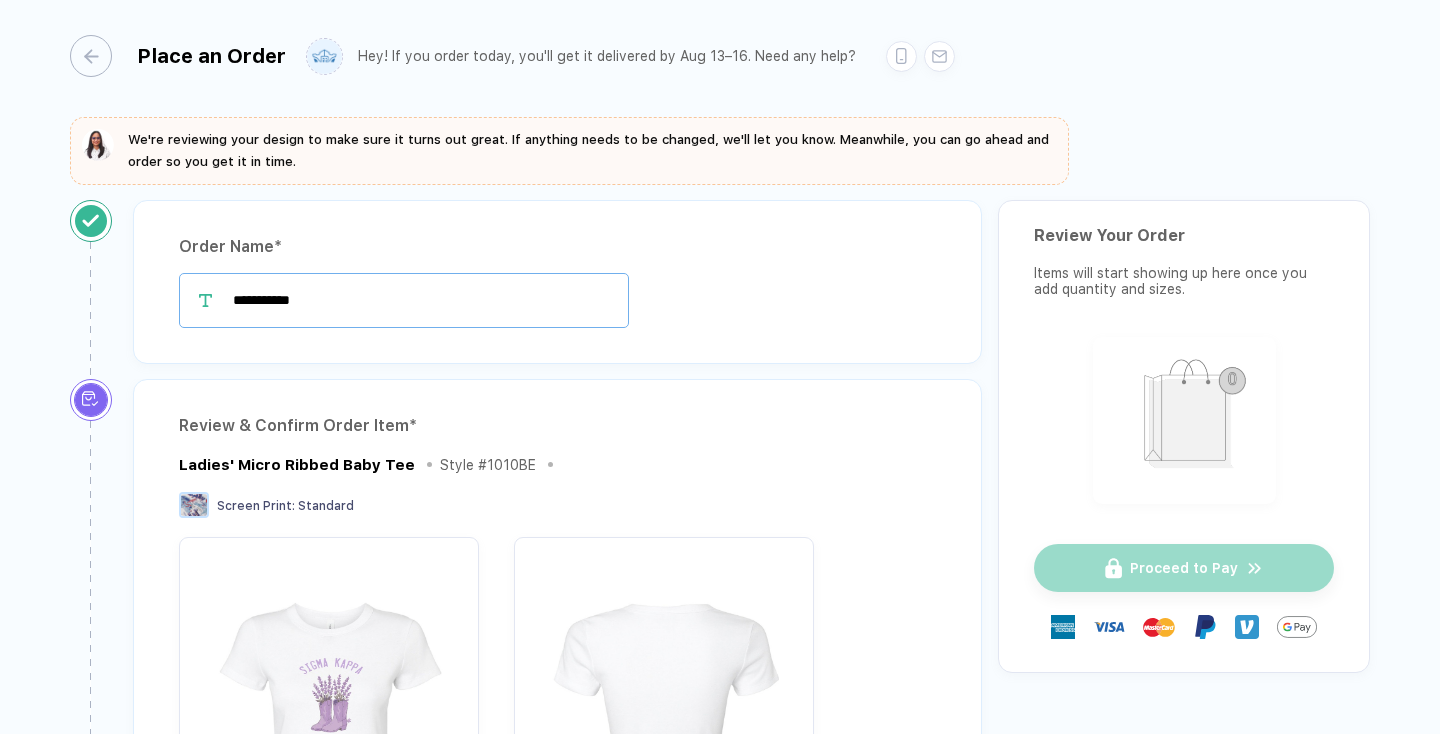 click on "**********" at bounding box center (404, 300) 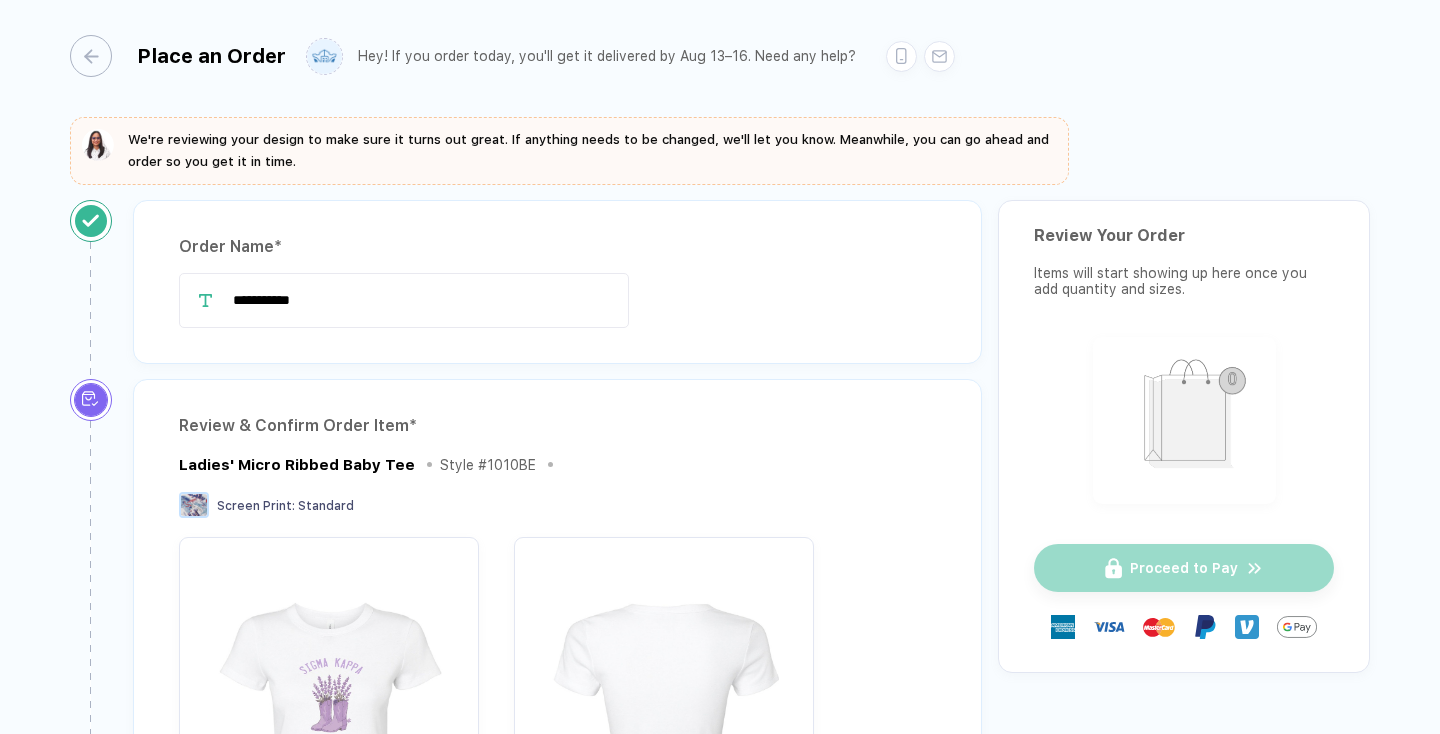drag, startPoint x: 420, startPoint y: 292, endPoint x: 118, endPoint y: 258, distance: 303.90787 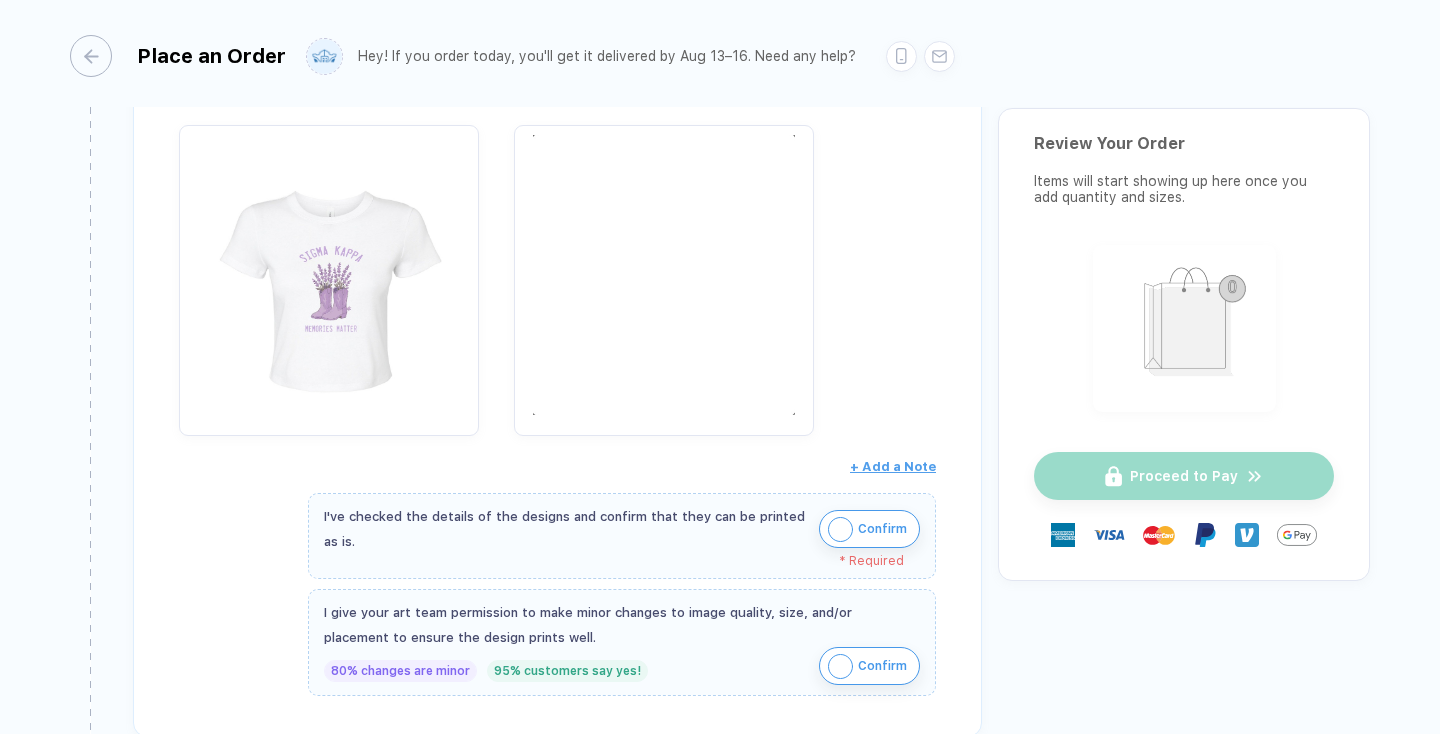 scroll, scrollTop: 413, scrollLeft: 0, axis: vertical 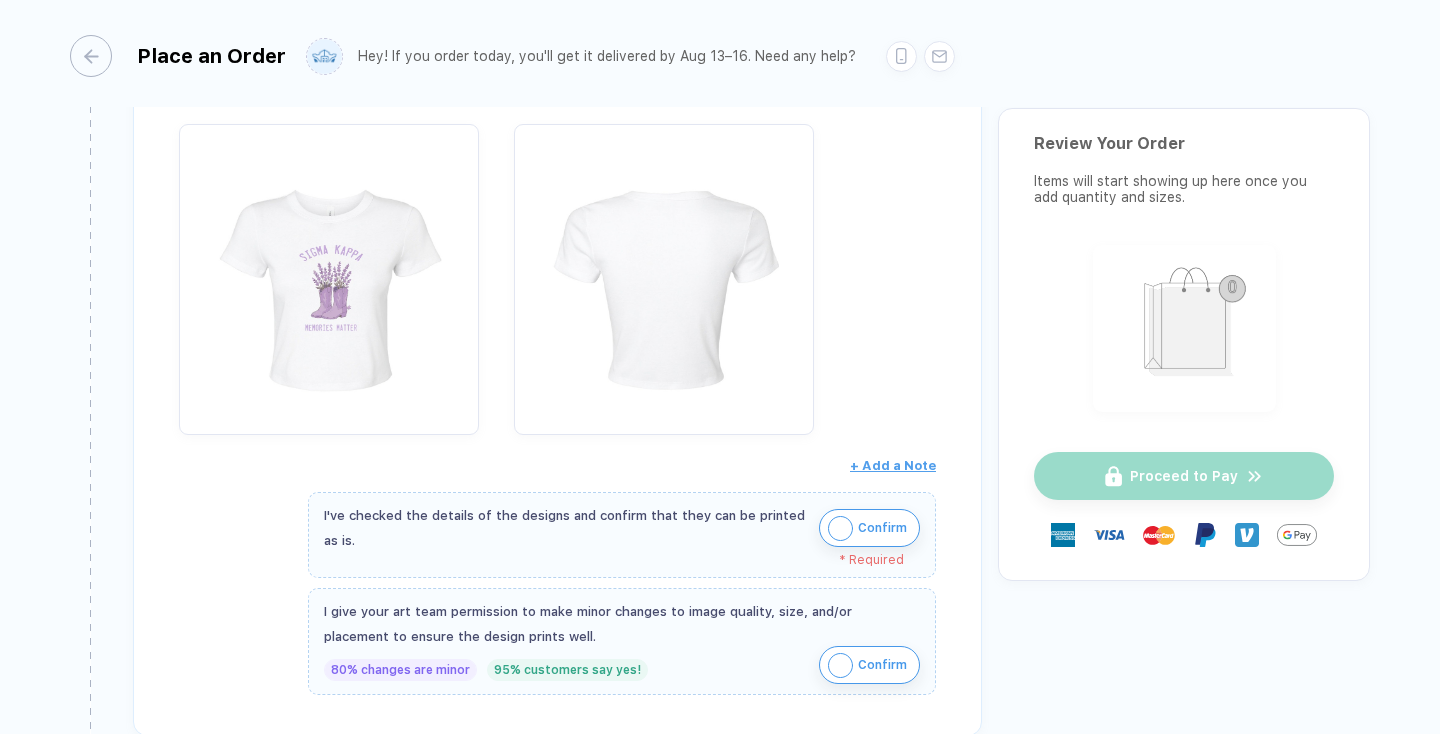 type on "**********" 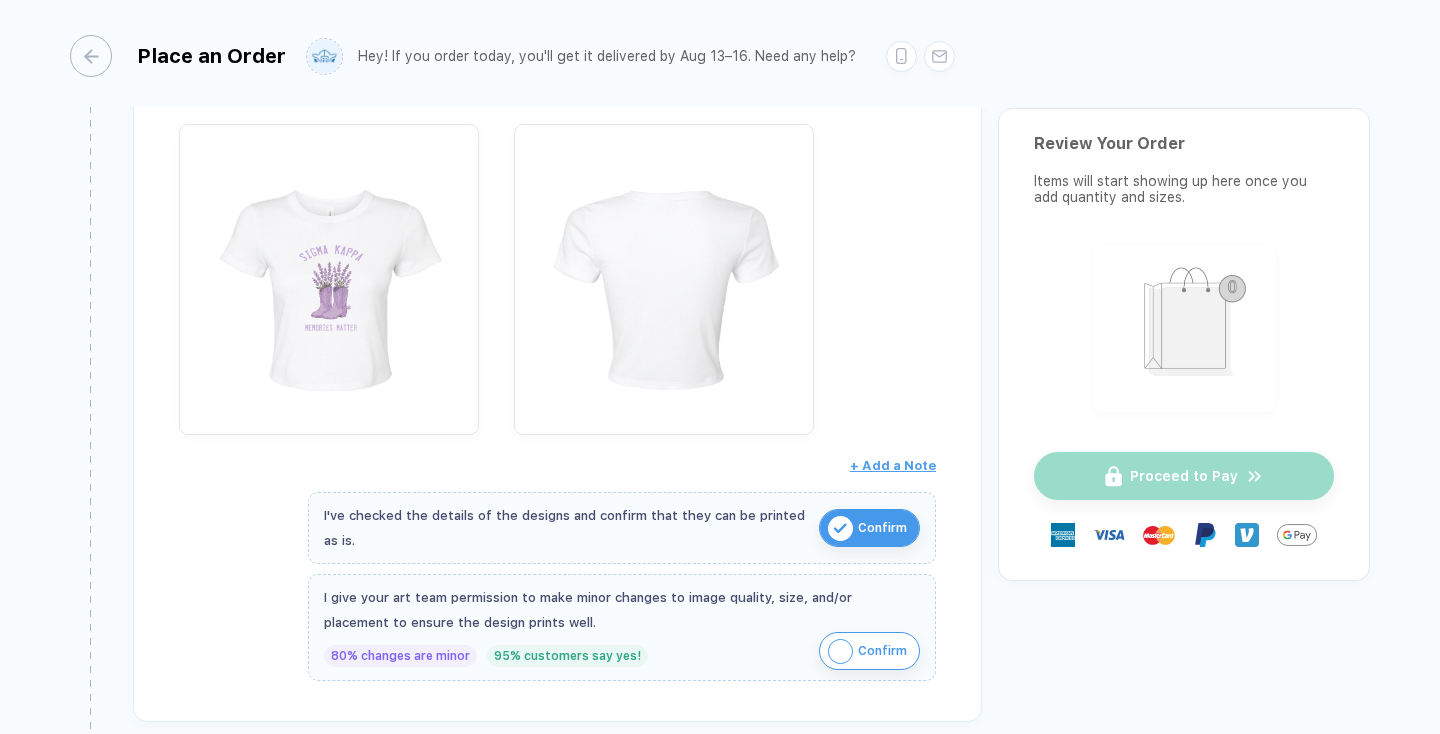click on "Confirm" at bounding box center (869, 651) 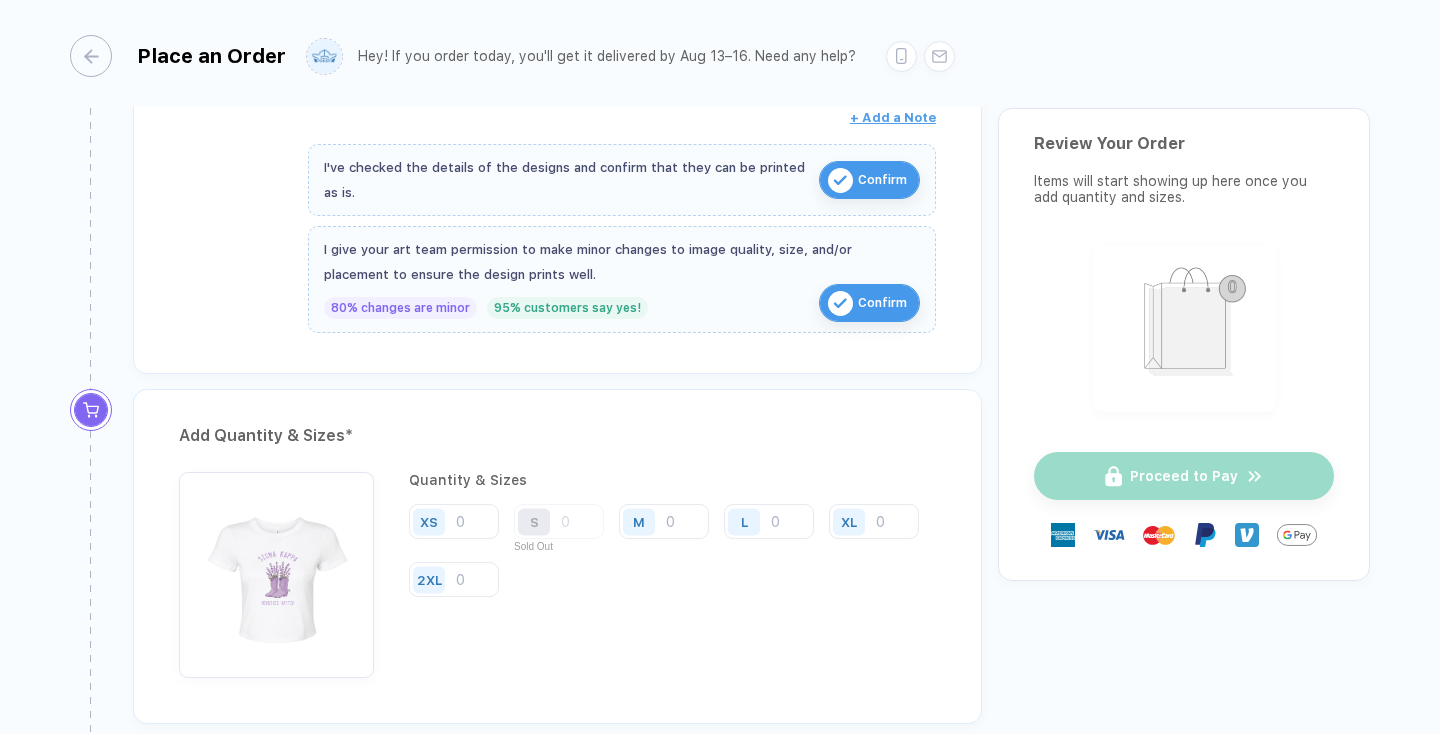 scroll, scrollTop: 788, scrollLeft: 0, axis: vertical 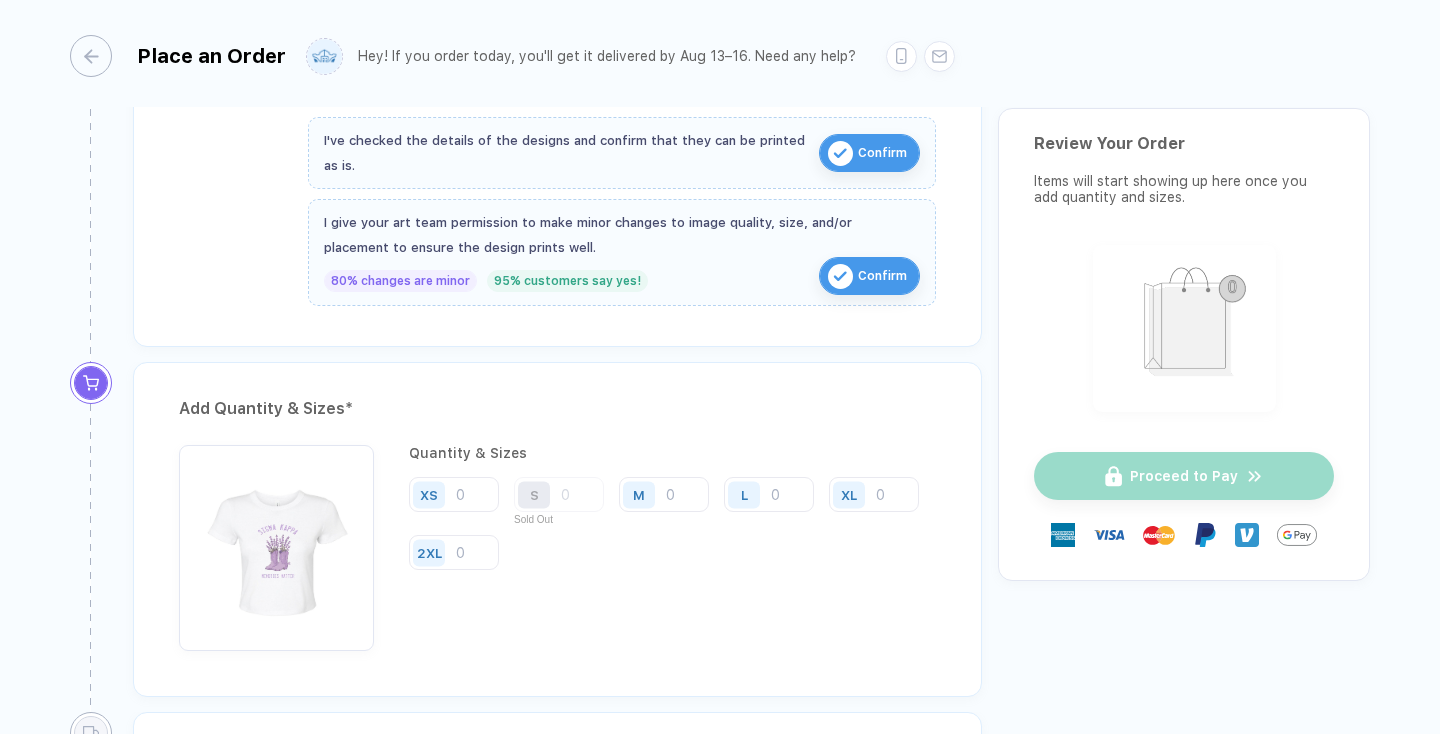 click on "M" at bounding box center (642, 494) 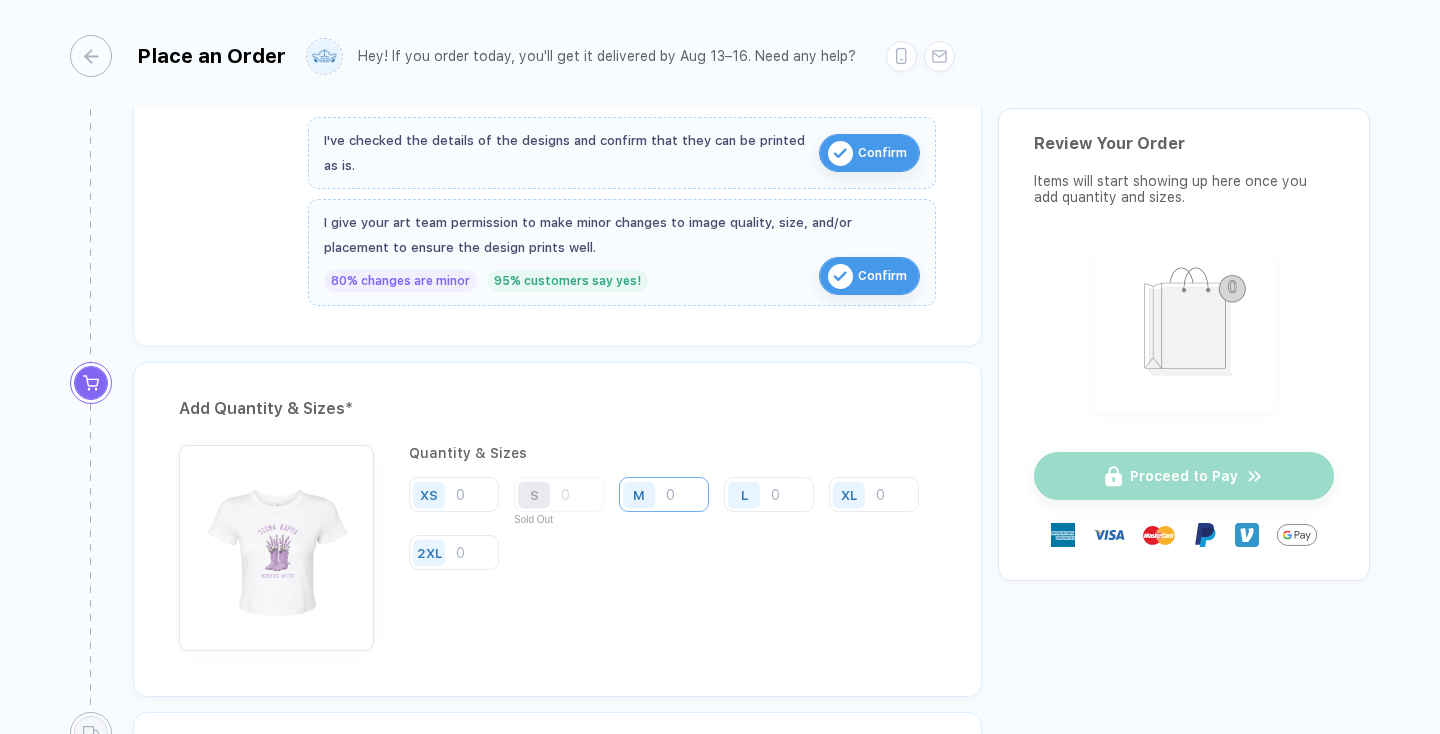 click at bounding box center (664, 494) 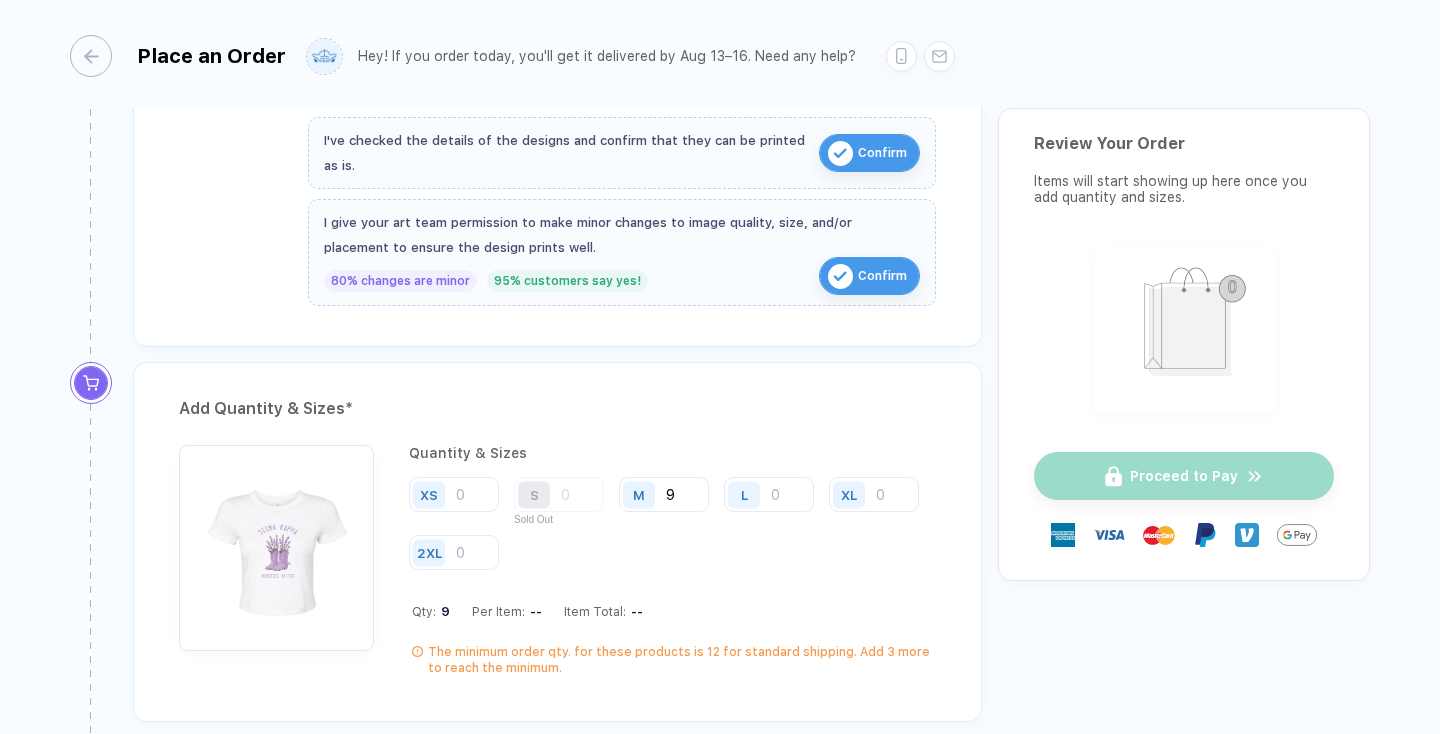 type on "9" 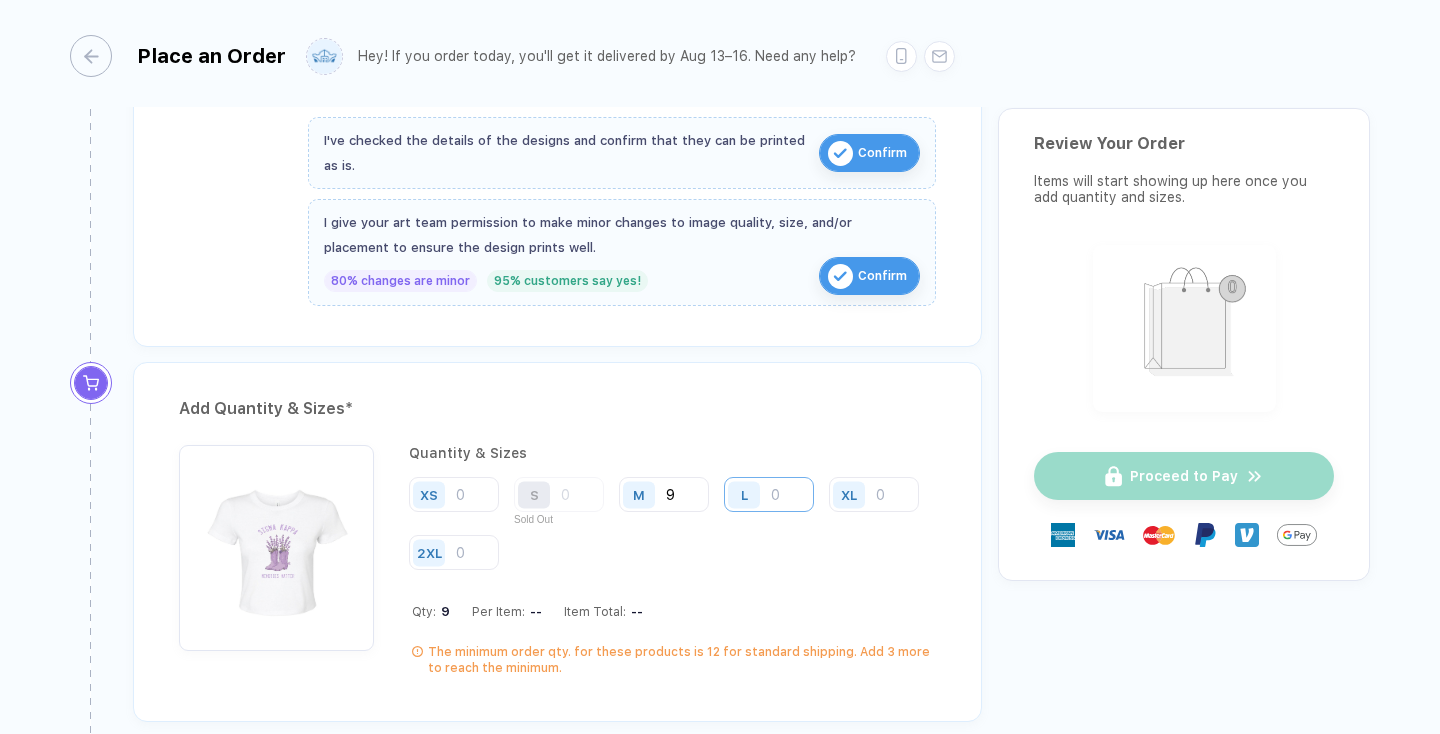click at bounding box center (769, 494) 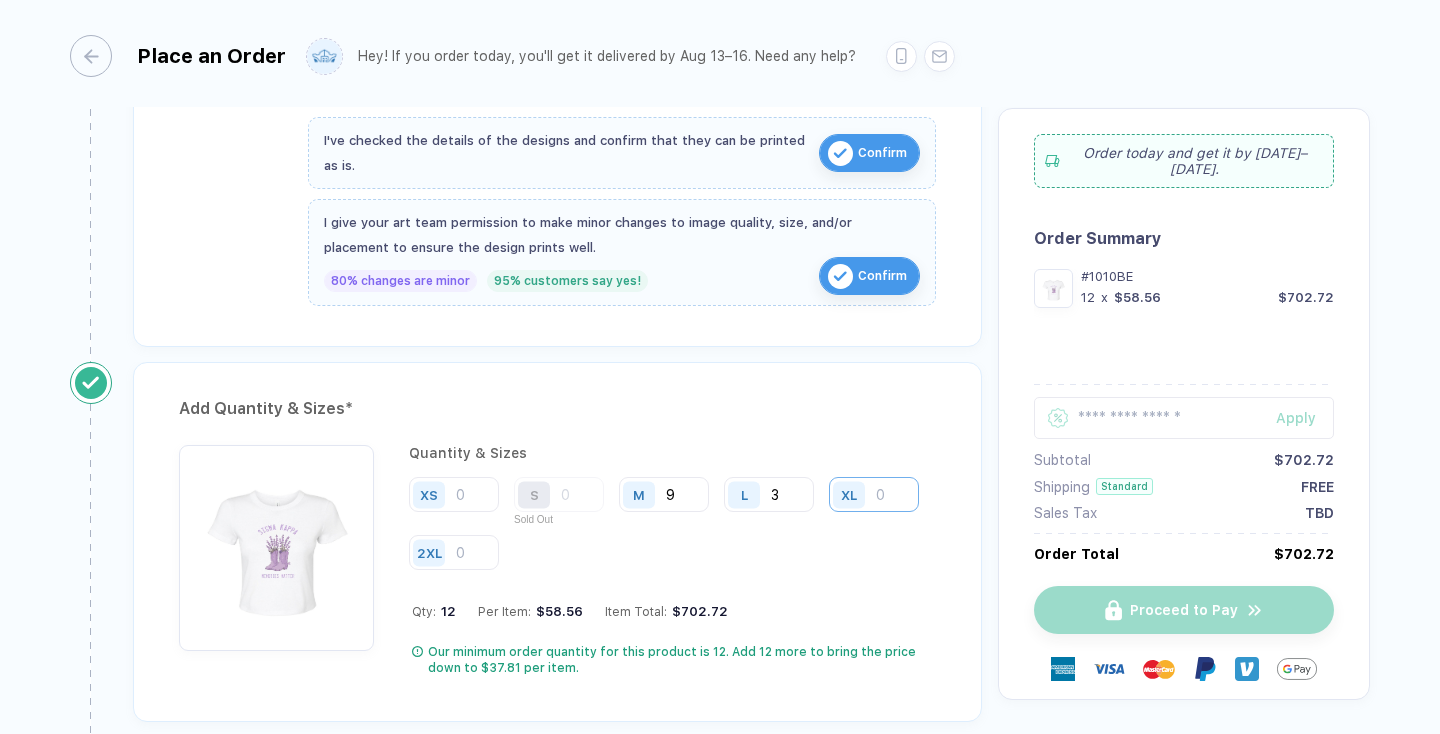 type on "3" 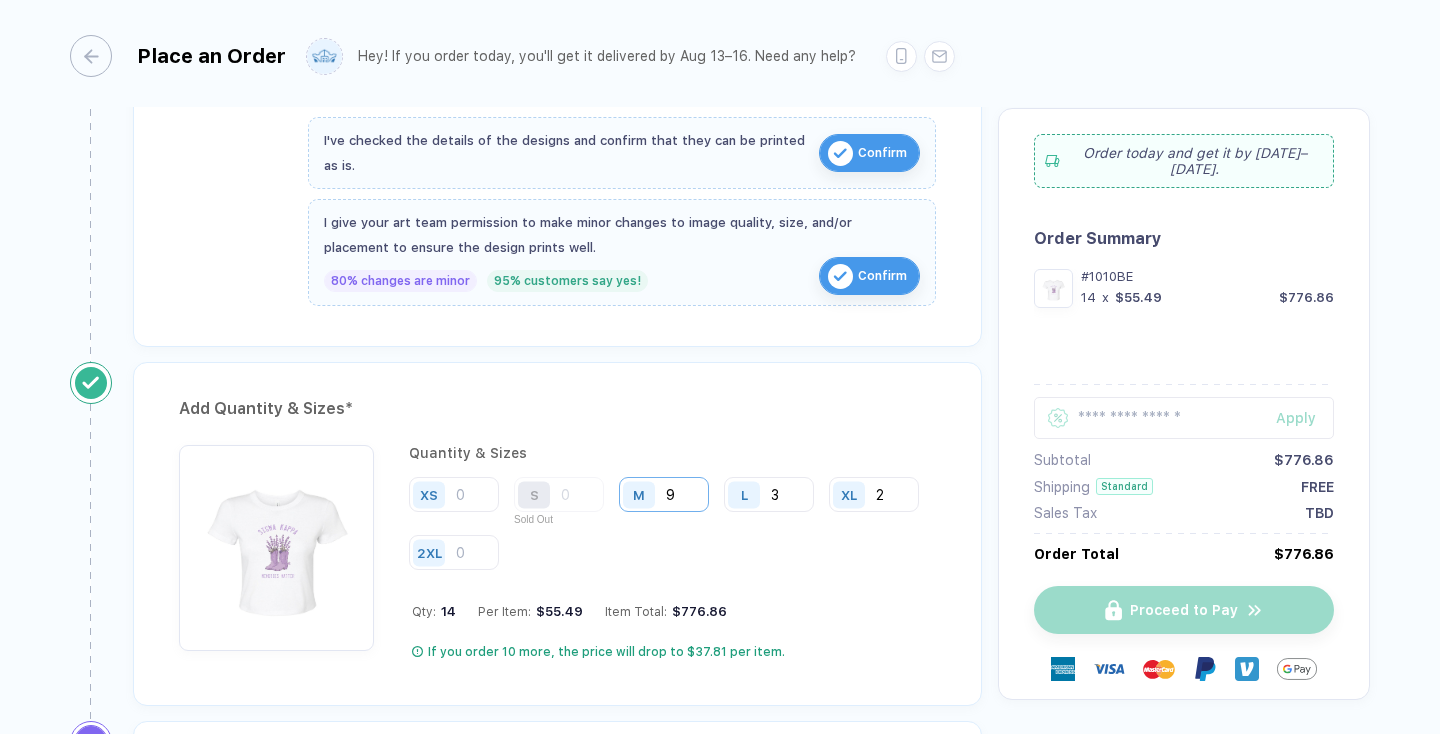 type on "2" 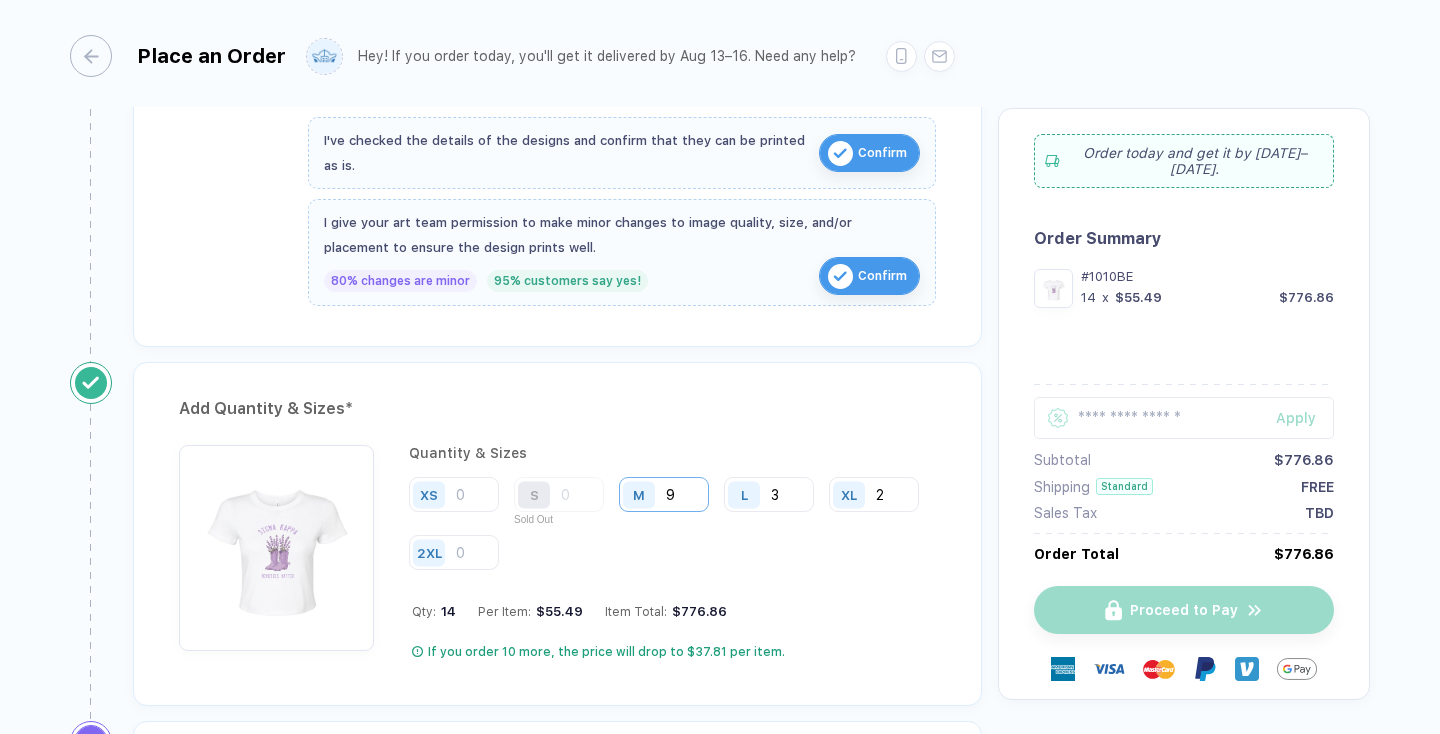 click on "9" at bounding box center [664, 494] 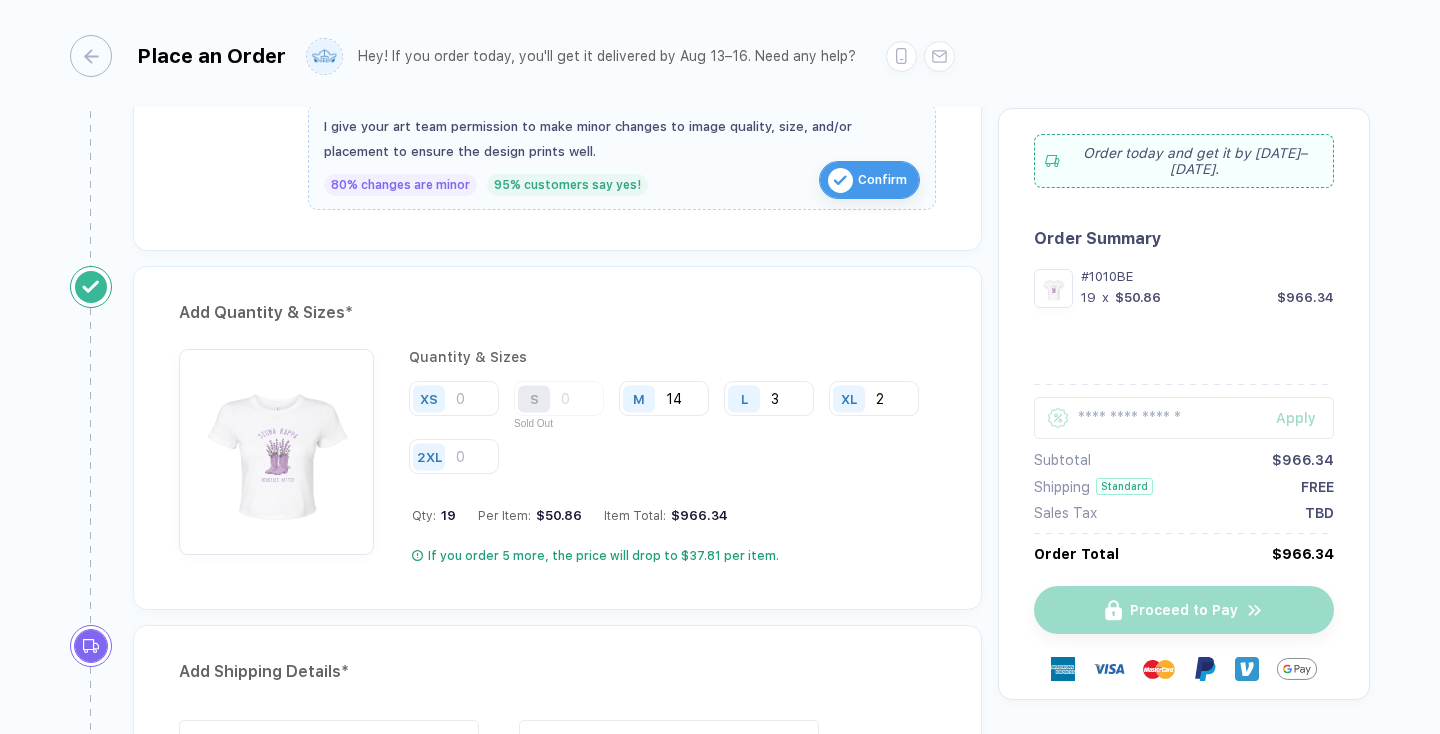 scroll, scrollTop: 888, scrollLeft: 0, axis: vertical 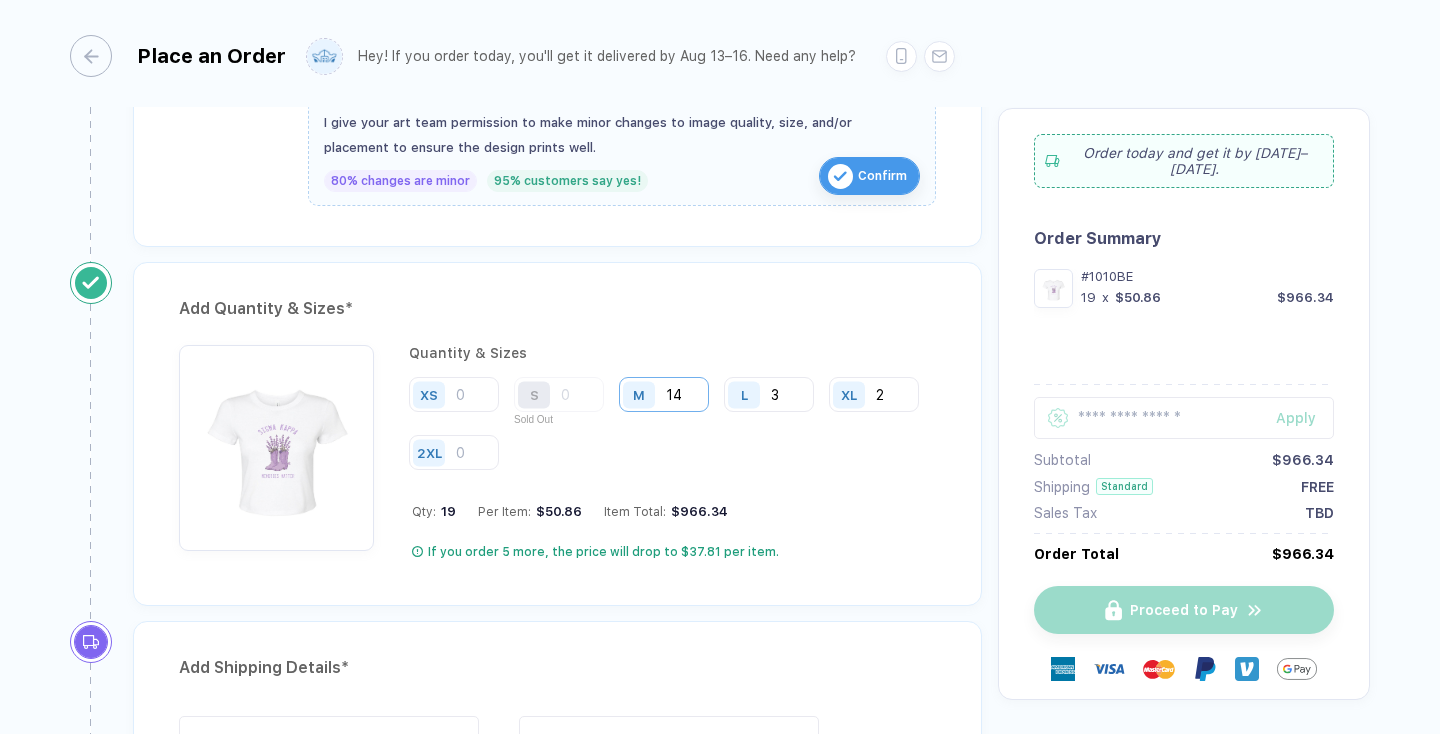 click on "14" at bounding box center (664, 394) 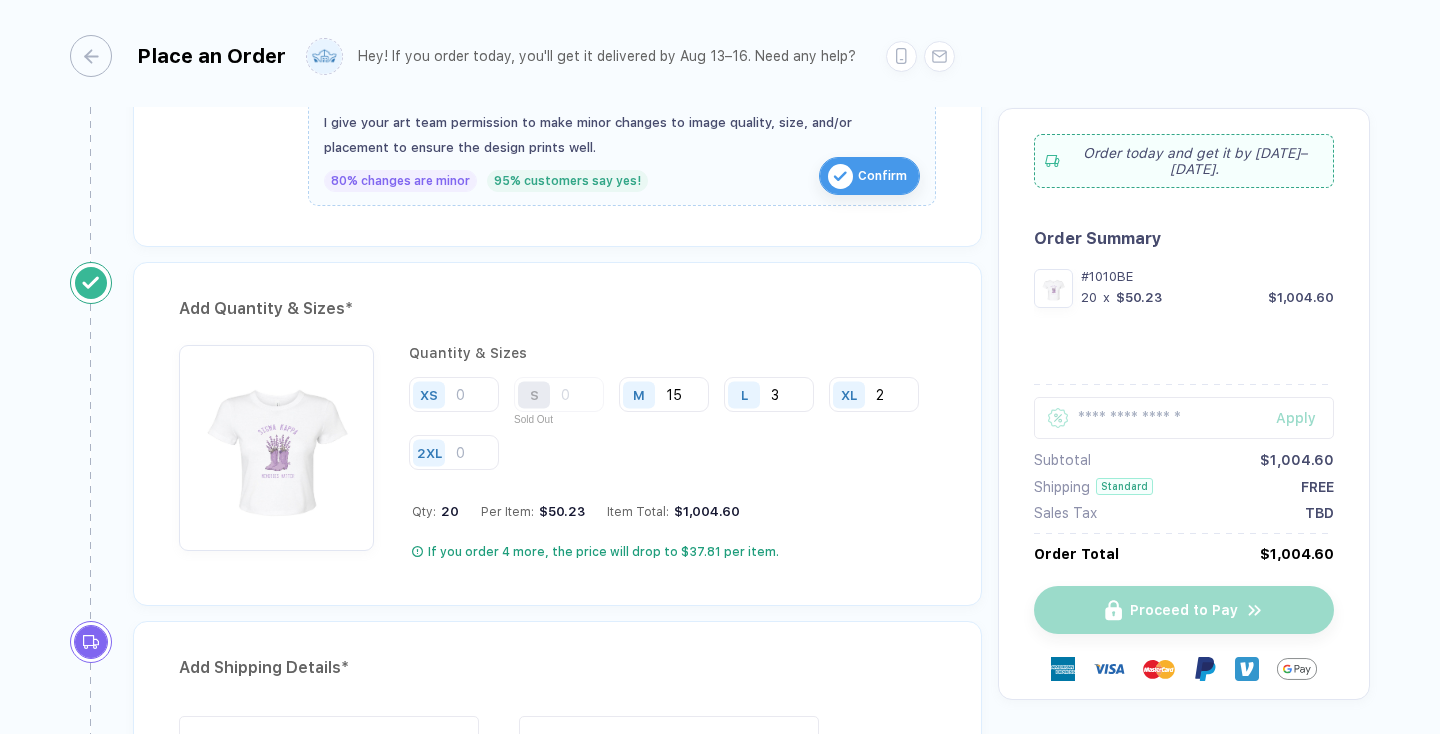 type on "15" 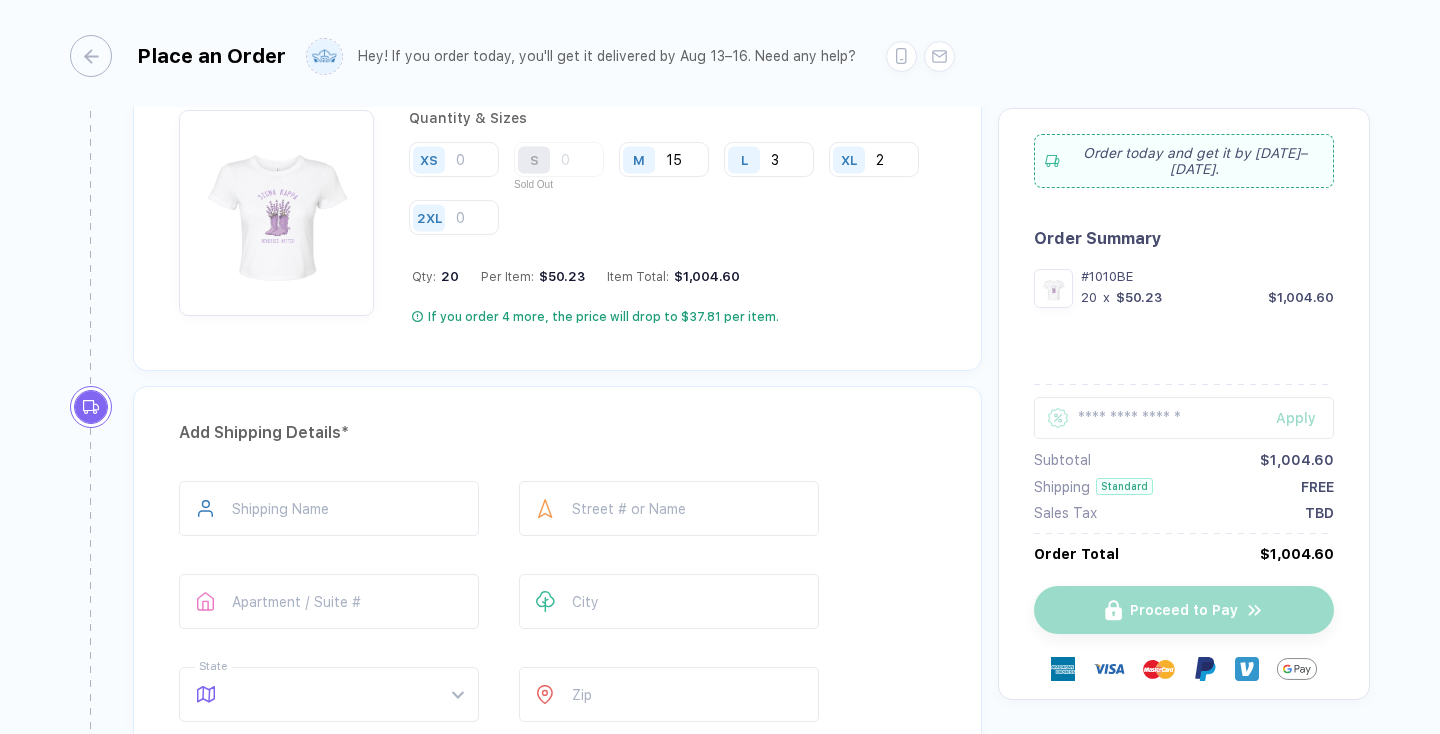 scroll, scrollTop: 1127, scrollLeft: 0, axis: vertical 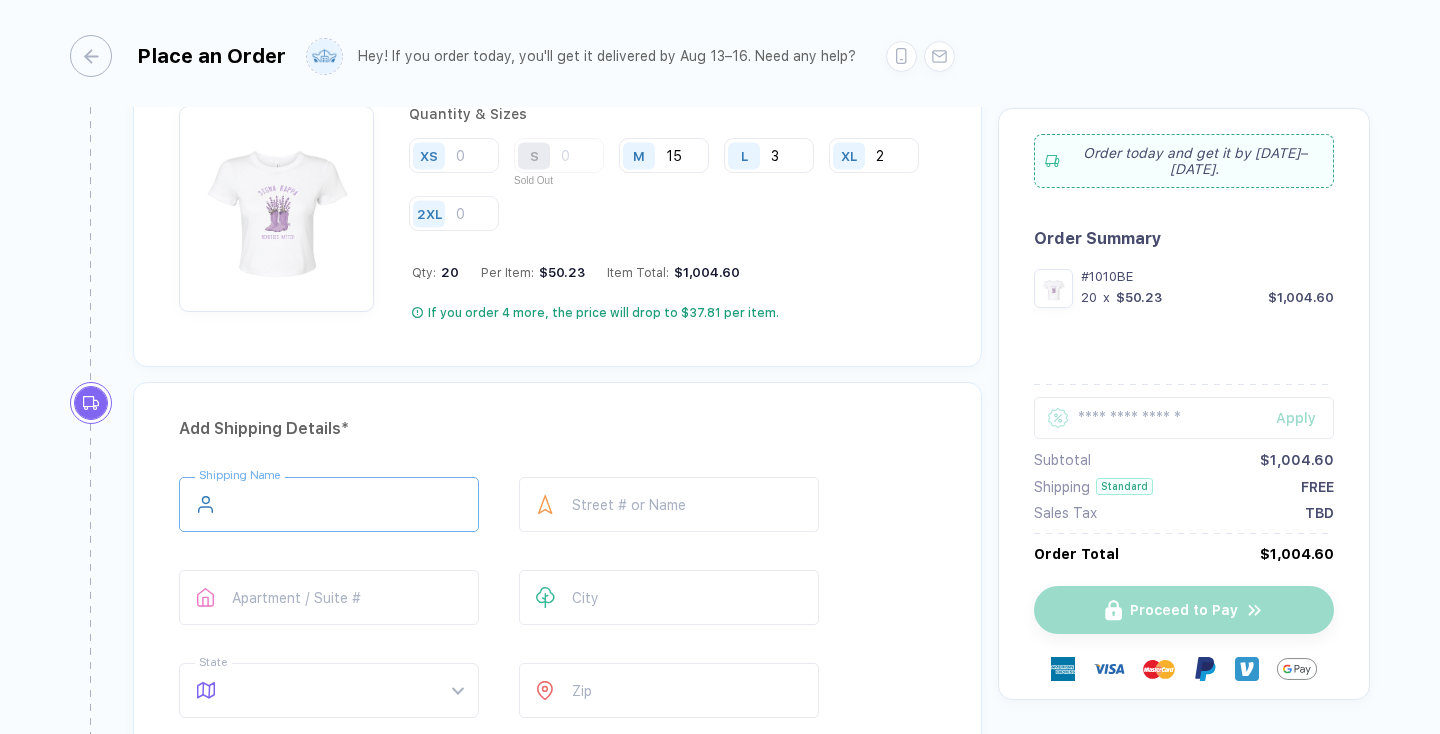 click at bounding box center [329, 504] 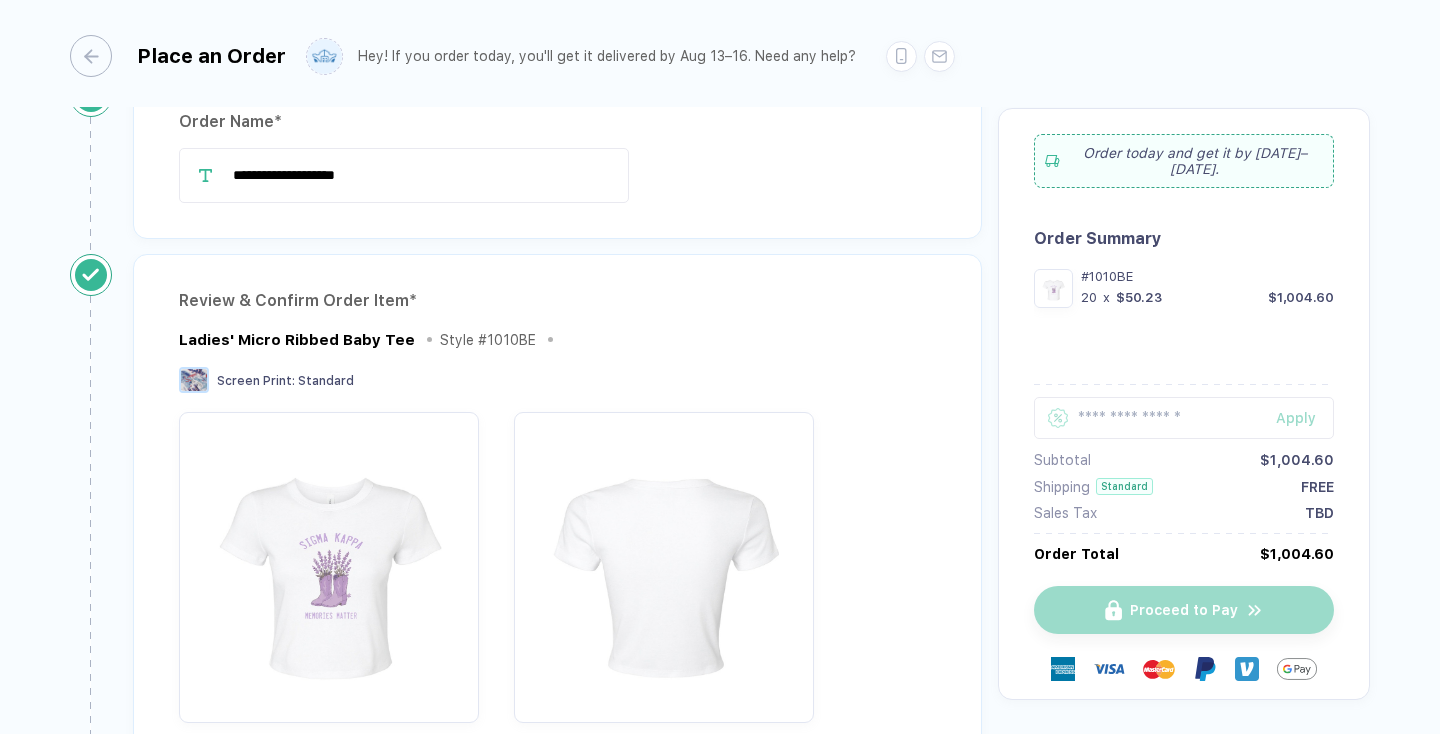scroll, scrollTop: 0, scrollLeft: 0, axis: both 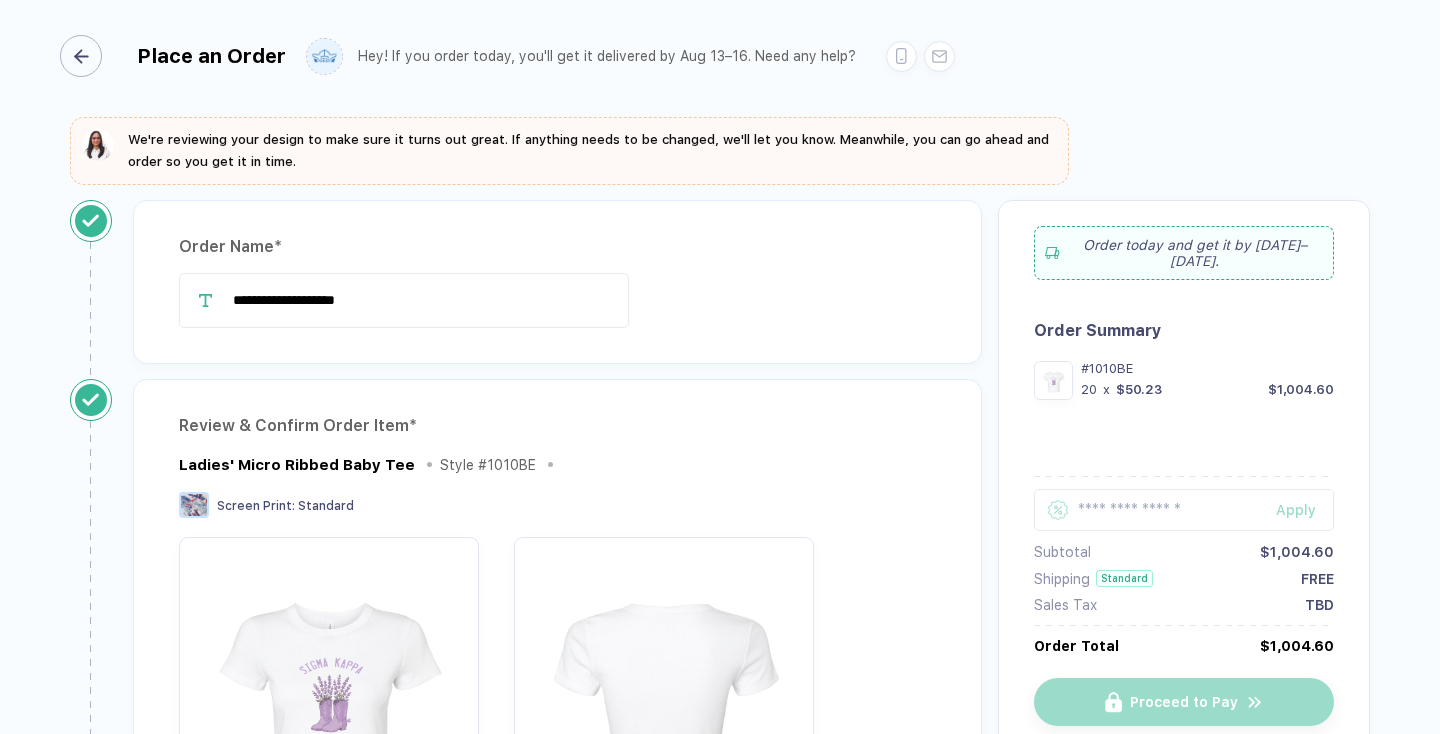 click at bounding box center [81, 56] 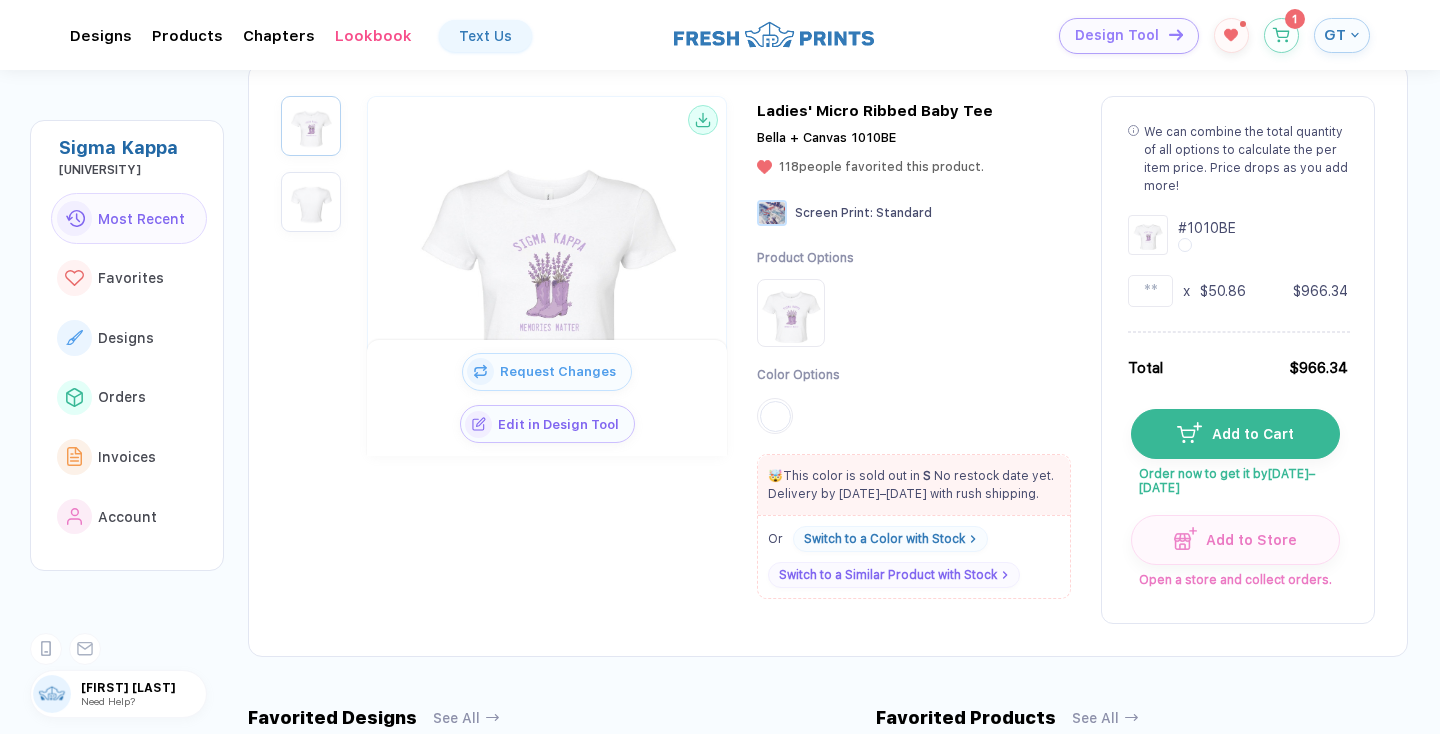 scroll, scrollTop: 0, scrollLeft: 0, axis: both 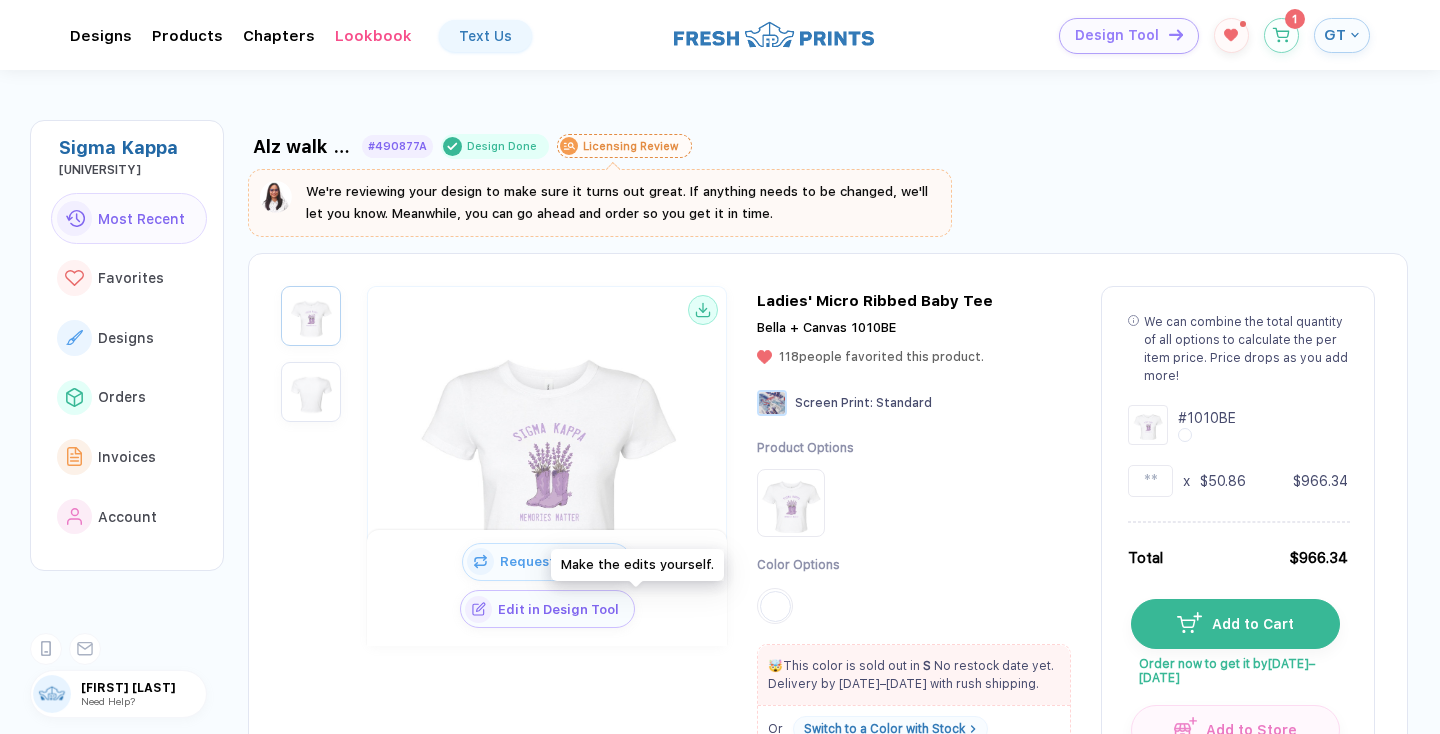 click on "Edit in Design Tool" at bounding box center [563, 609] 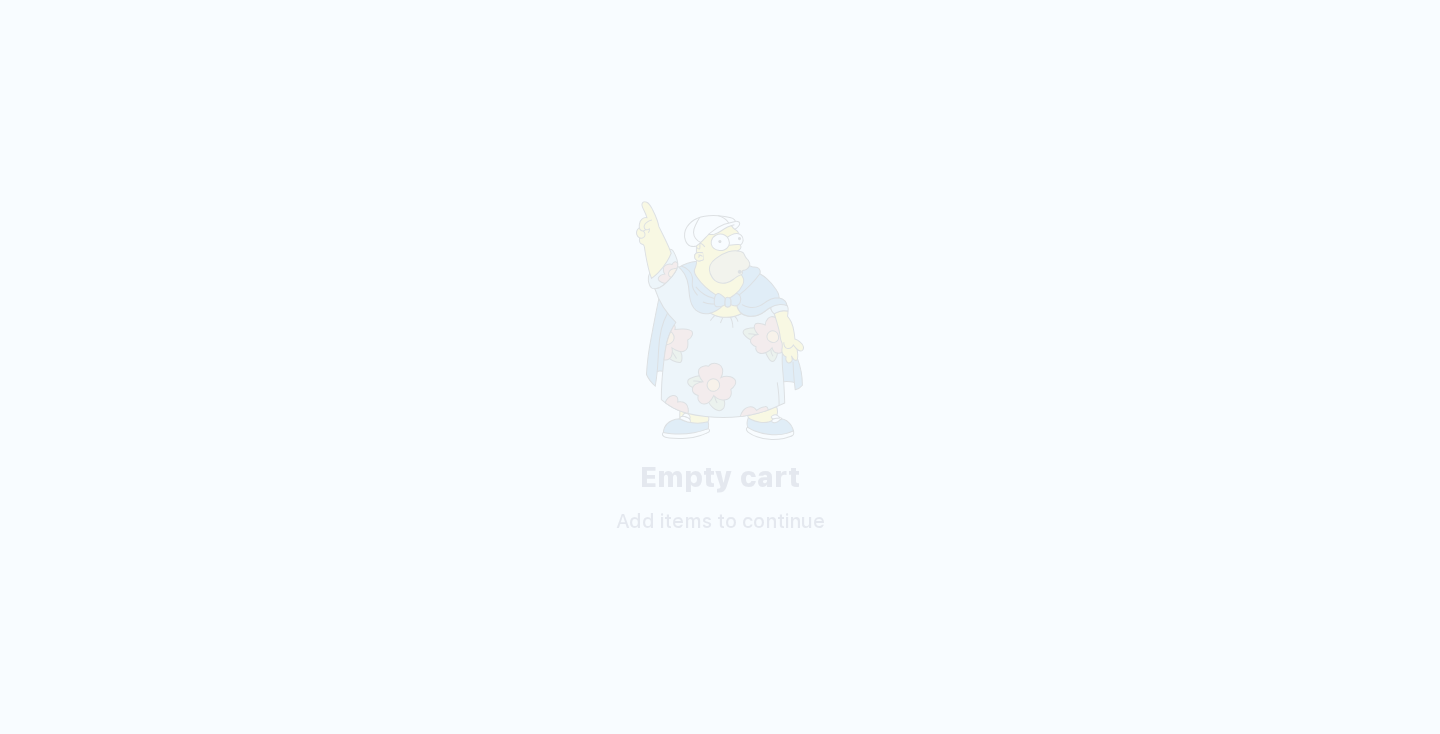 scroll, scrollTop: 0, scrollLeft: 0, axis: both 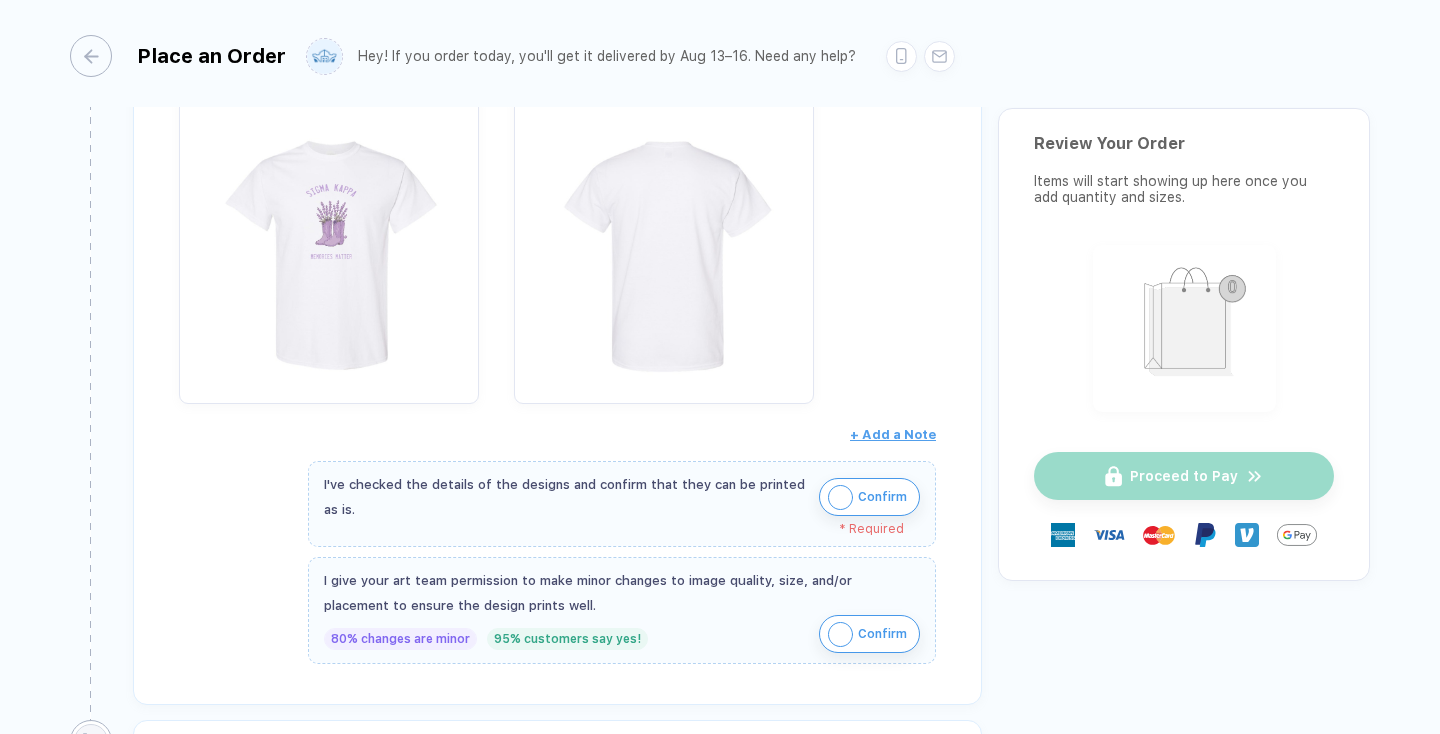 click on "Confirm" at bounding box center (882, 497) 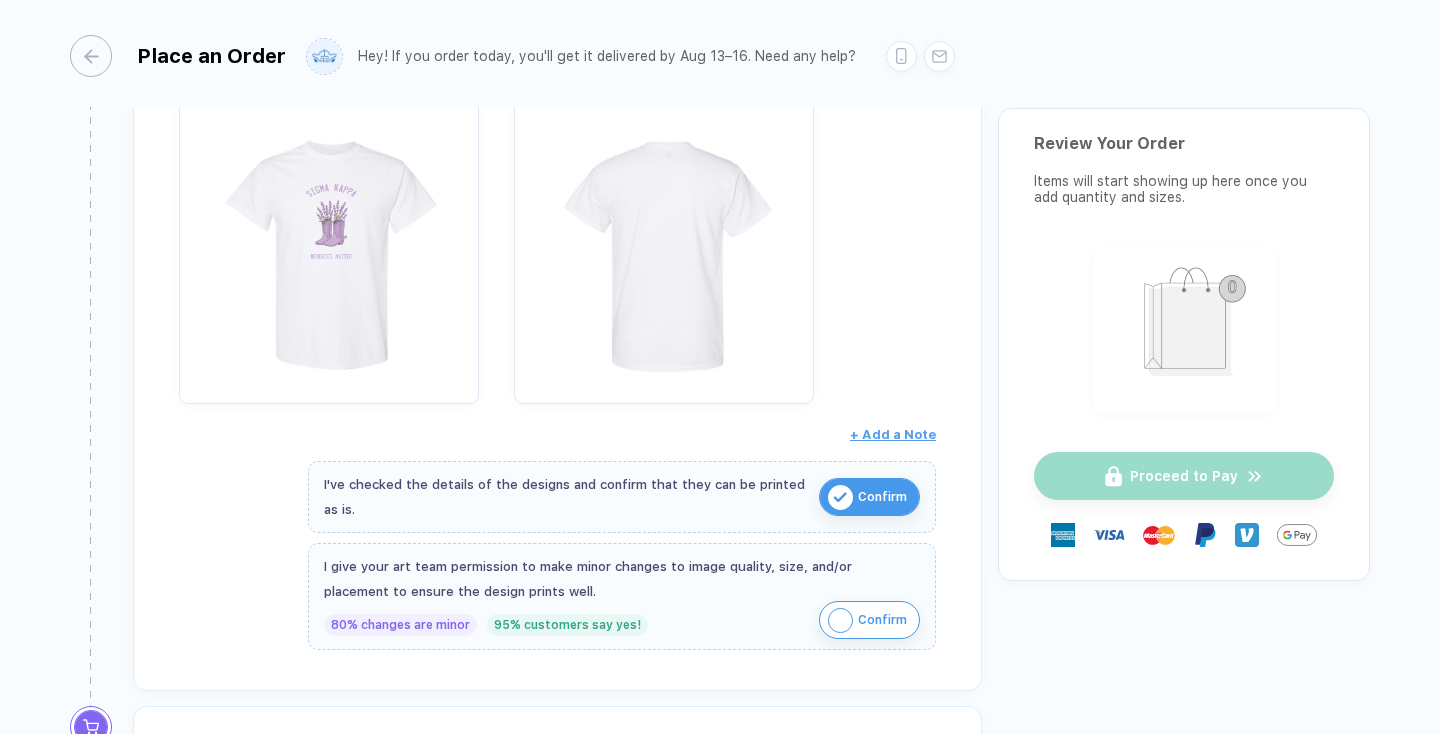 click on "Confirm" at bounding box center [882, 620] 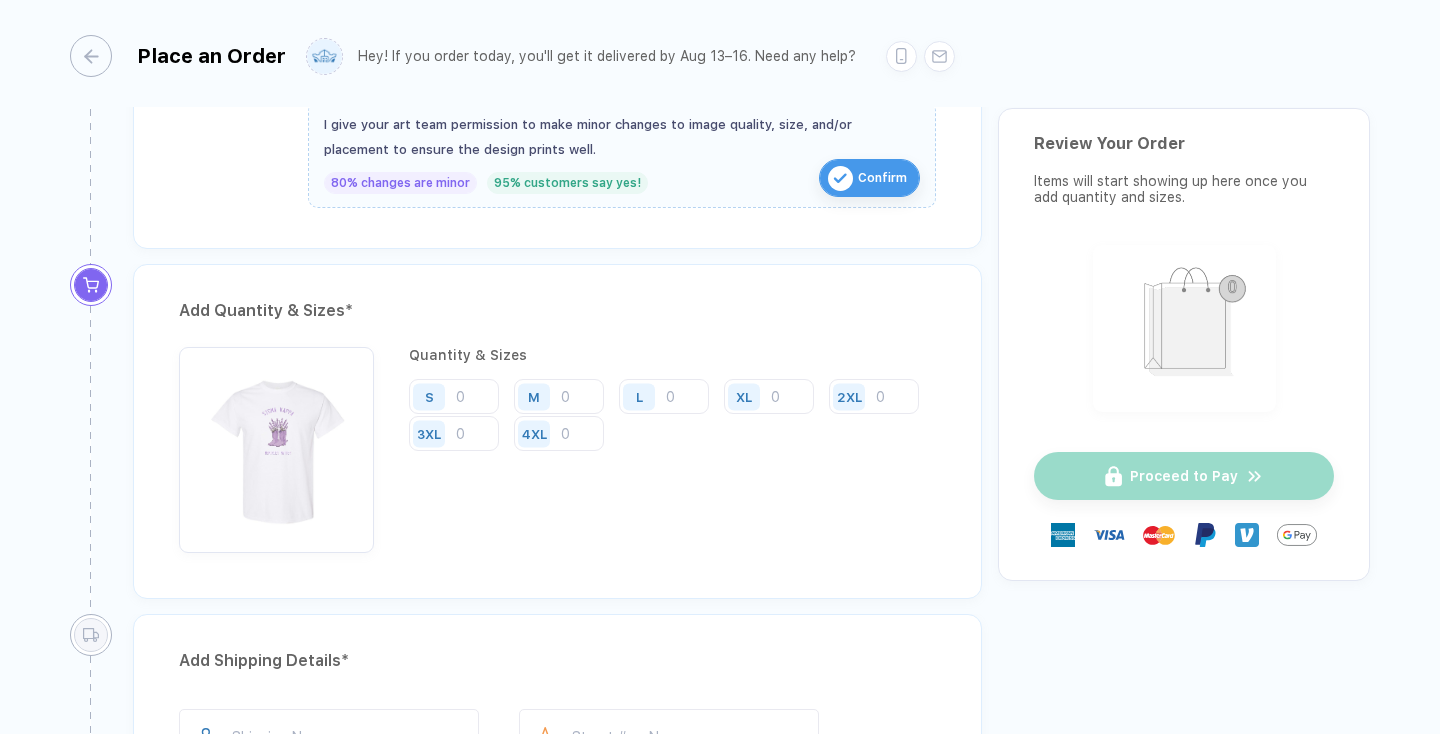 scroll, scrollTop: 898, scrollLeft: 0, axis: vertical 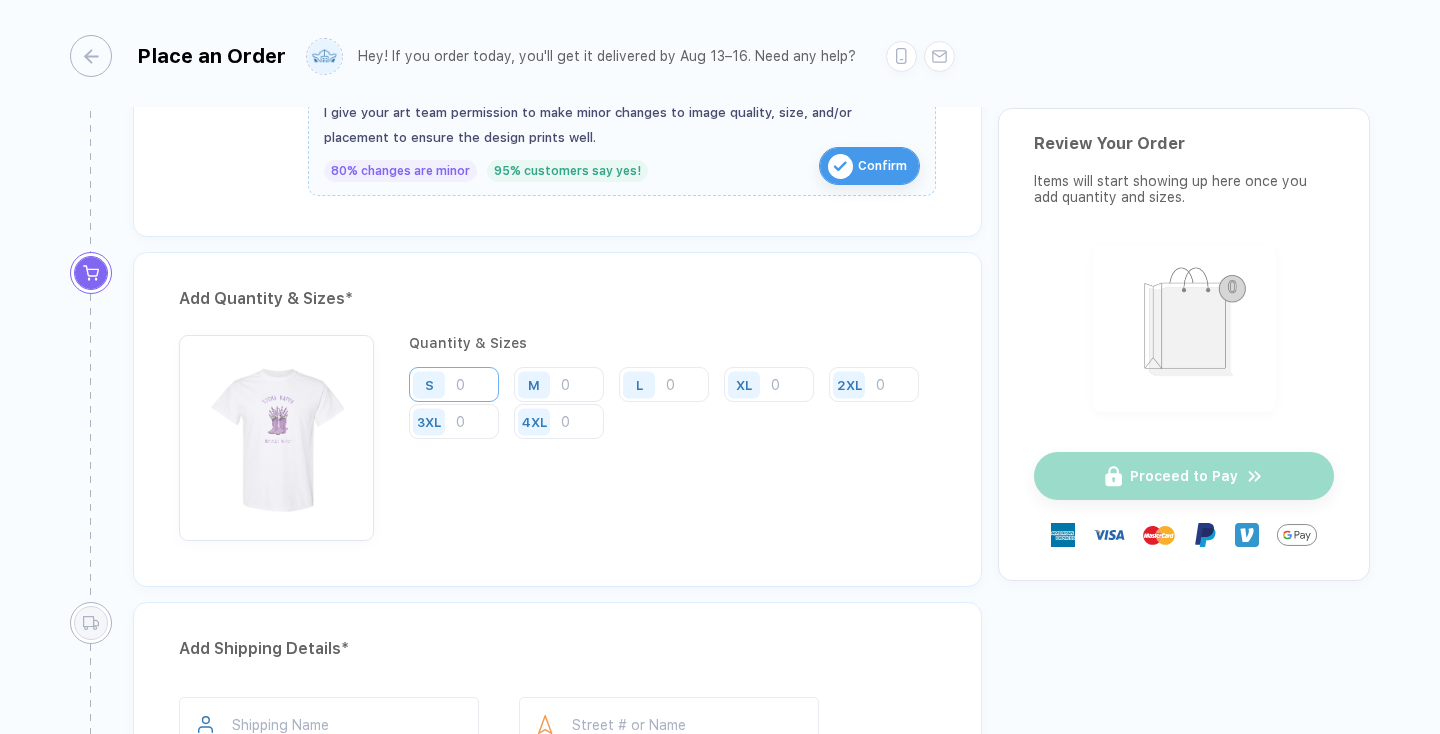 click at bounding box center (454, 384) 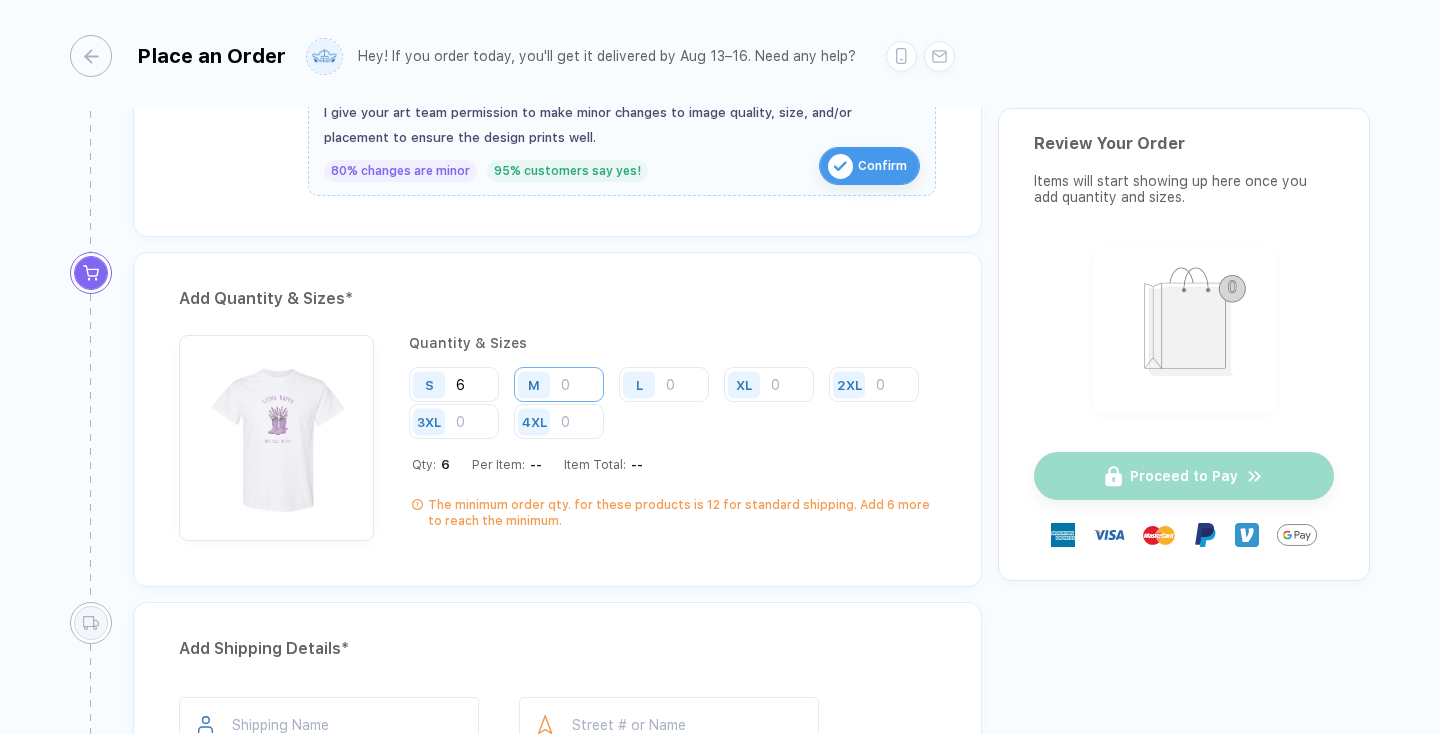 type on "6" 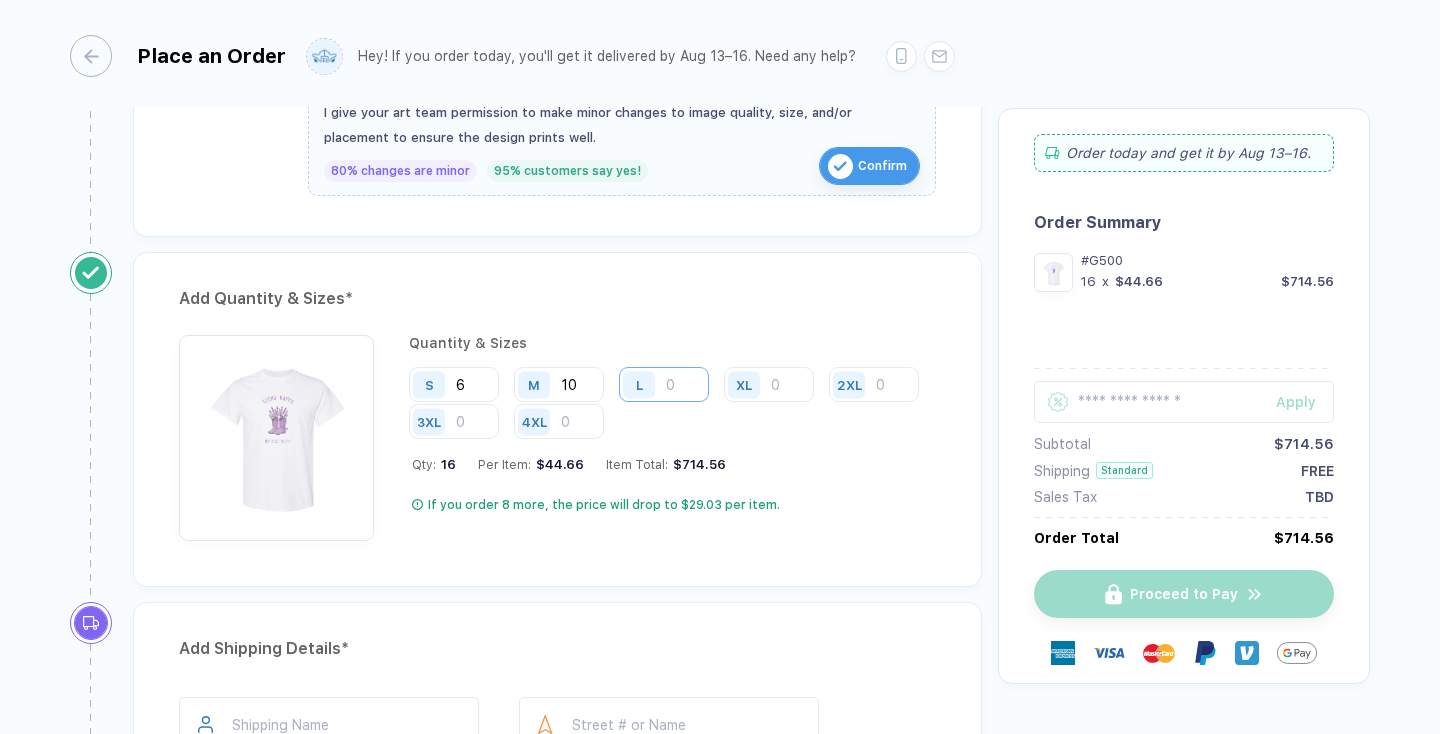 type on "10" 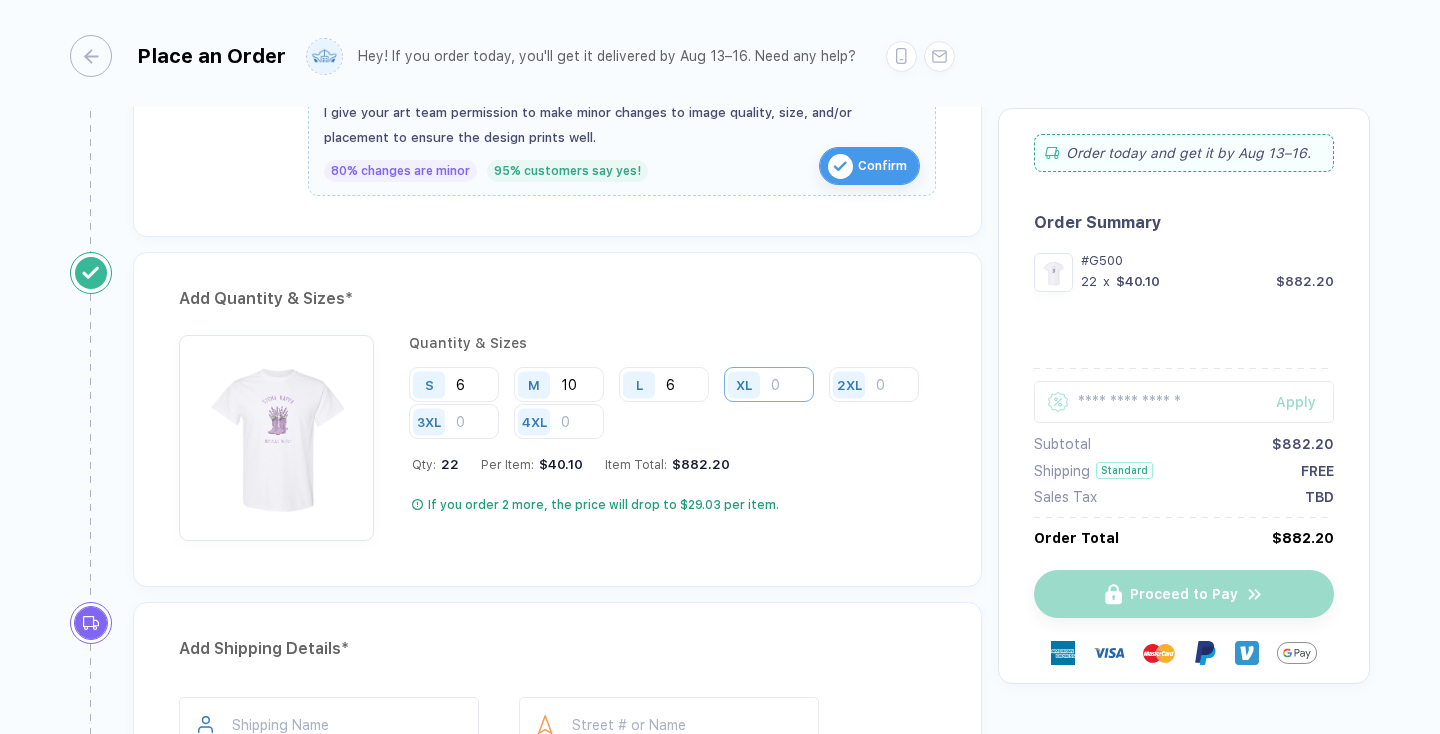 type on "6" 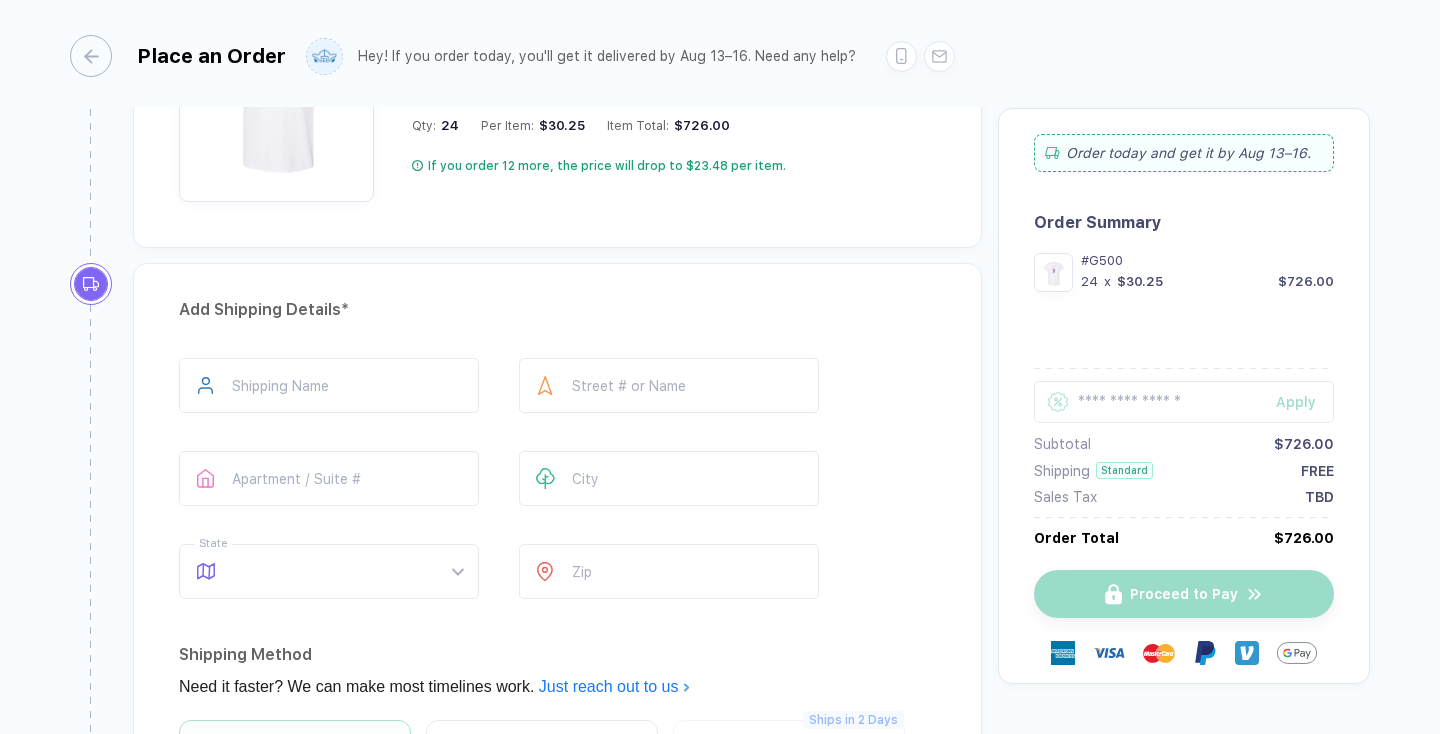 scroll, scrollTop: 1236, scrollLeft: 0, axis: vertical 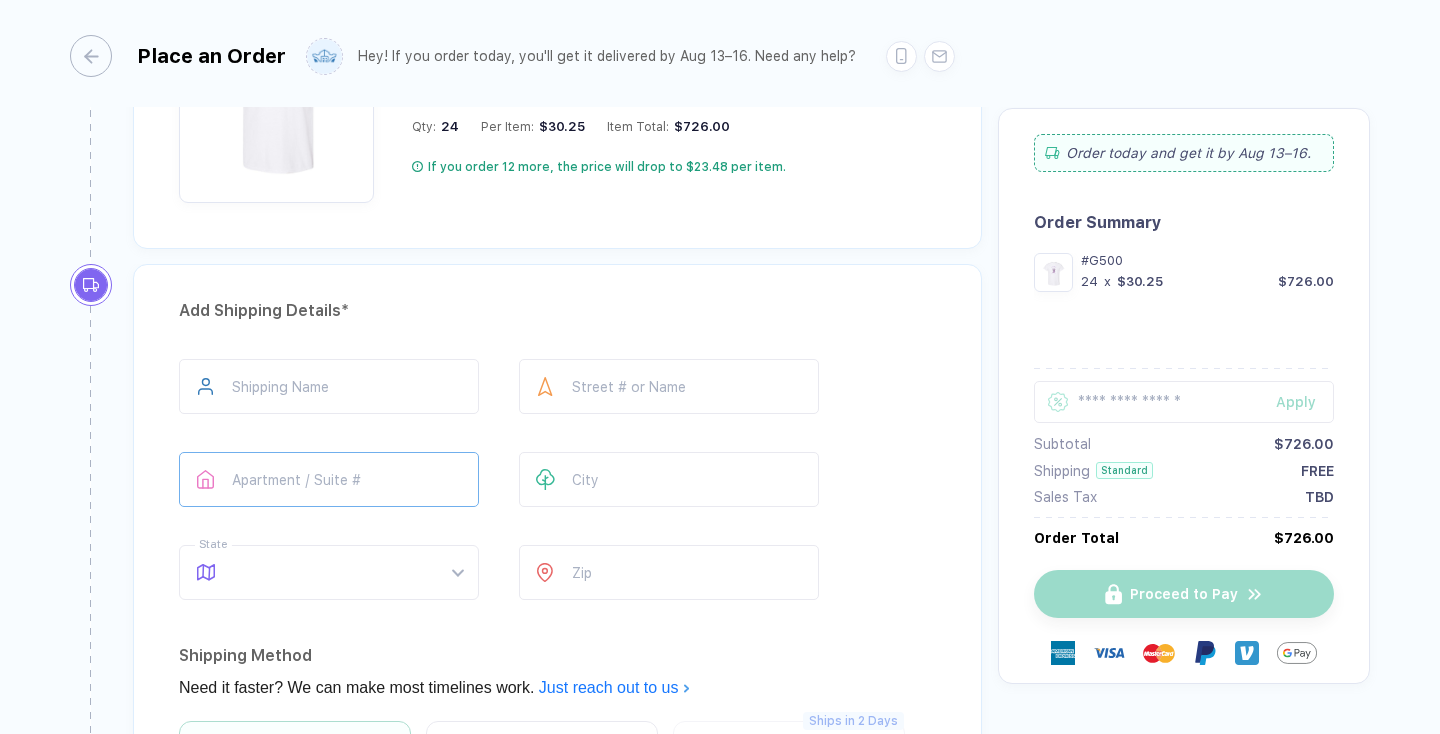 type on "2" 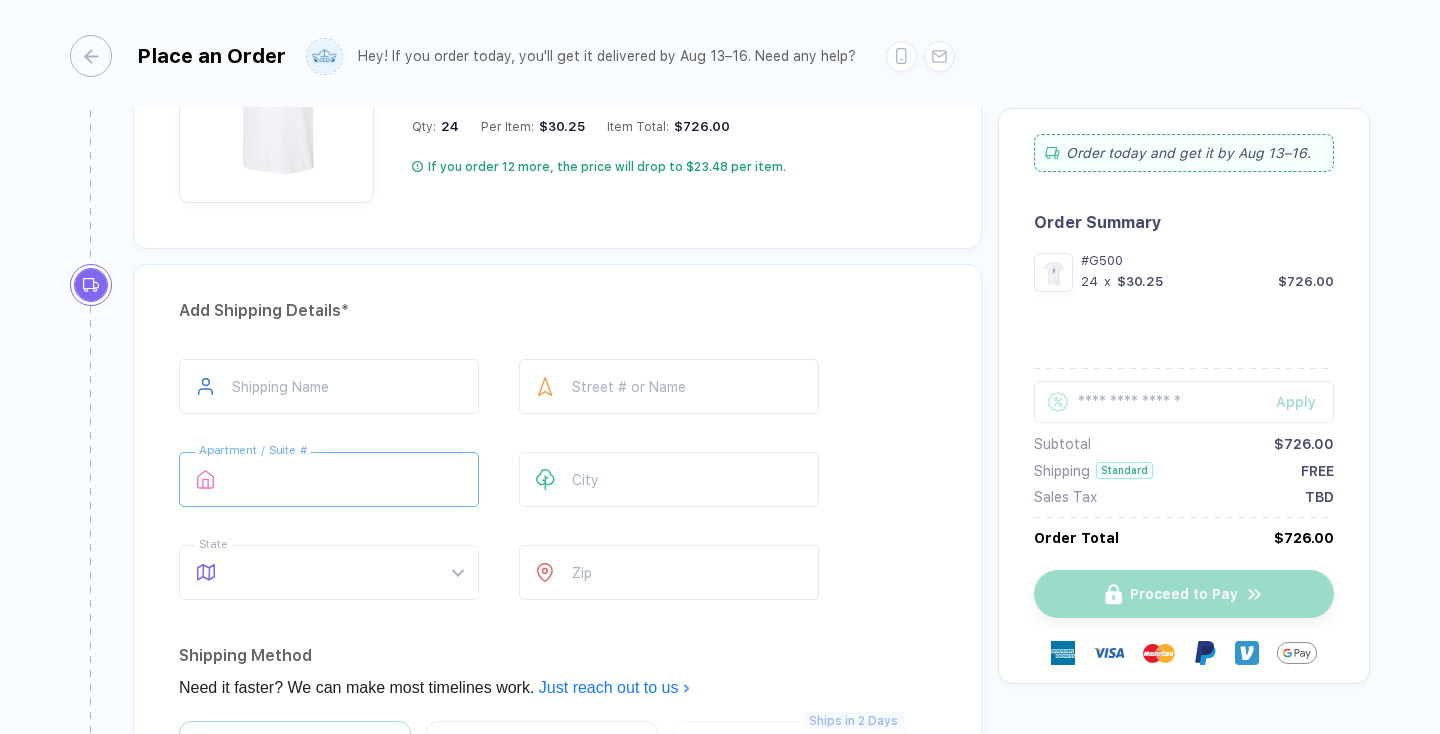 click at bounding box center (329, 479) 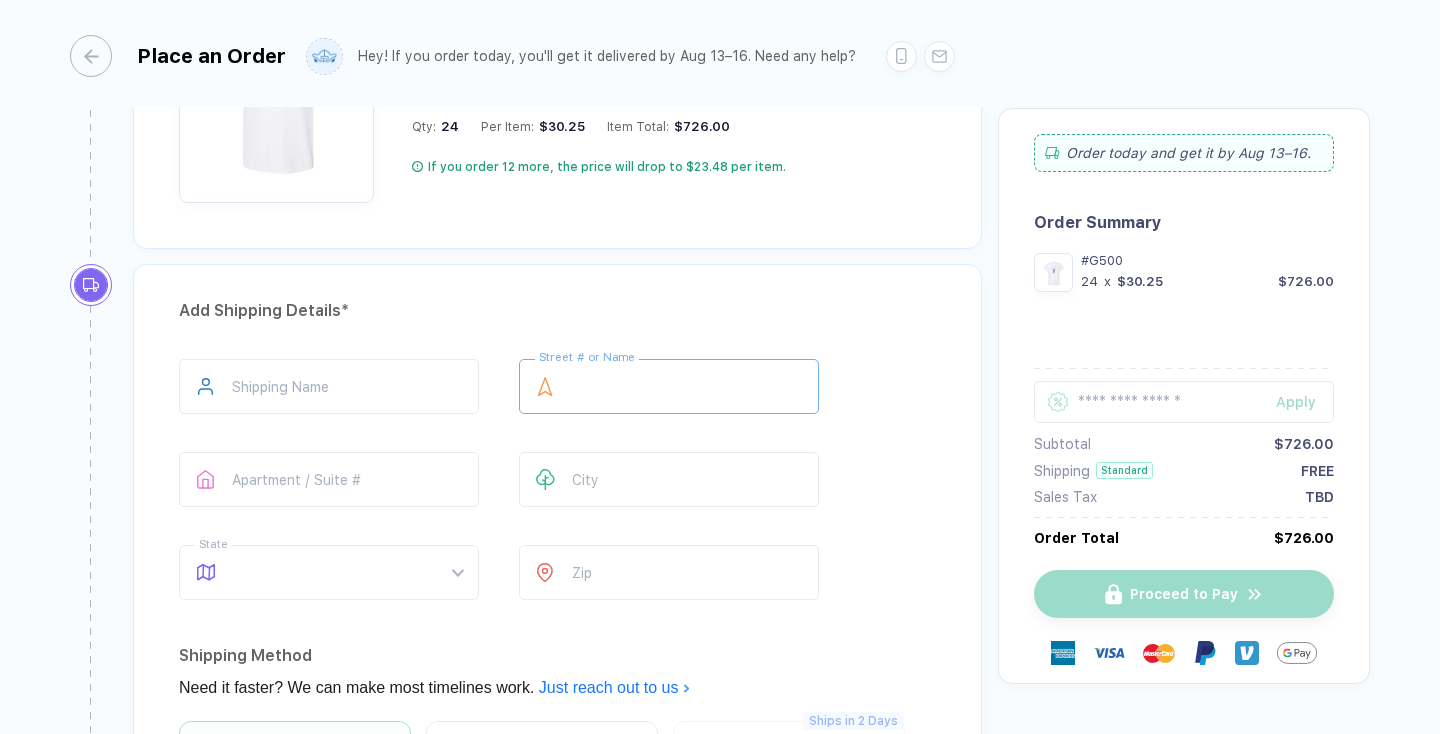 click at bounding box center [669, 386] 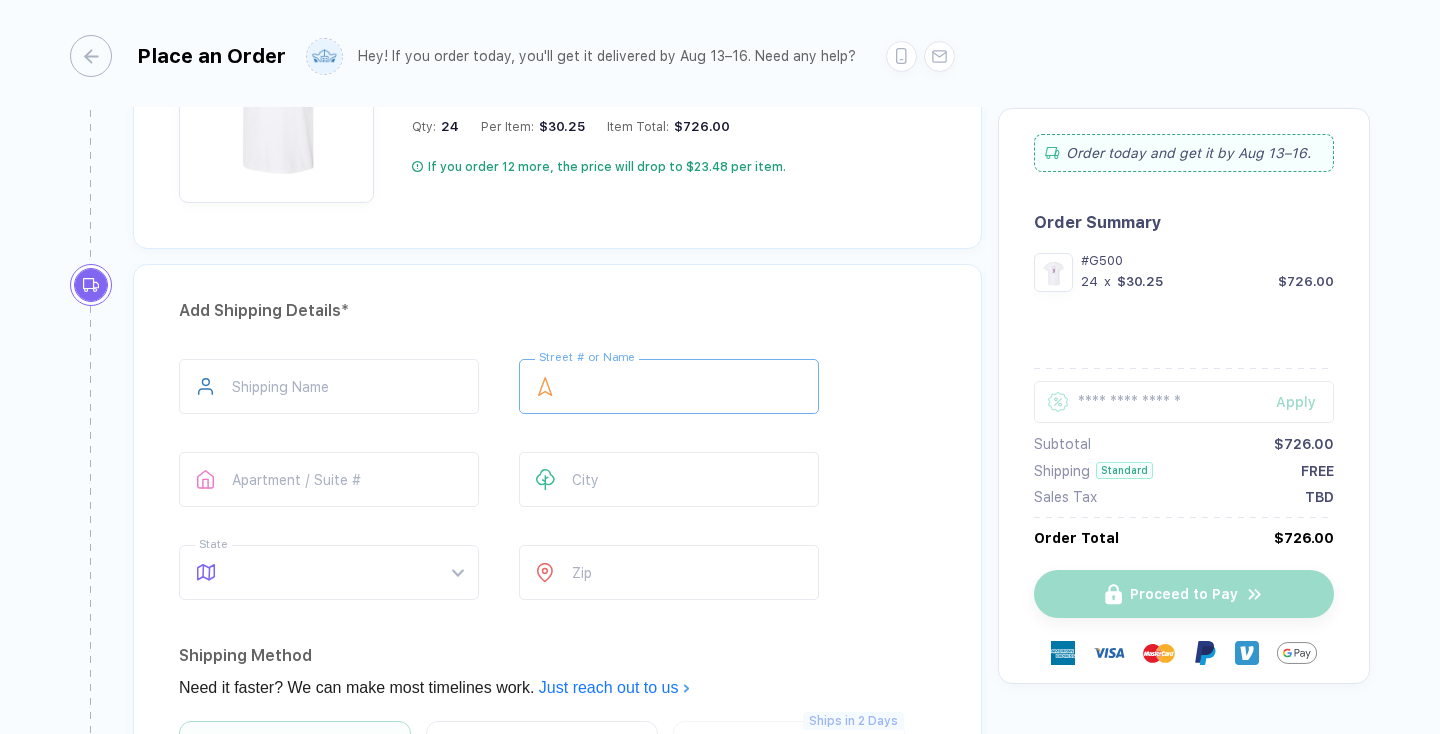 type on "*" 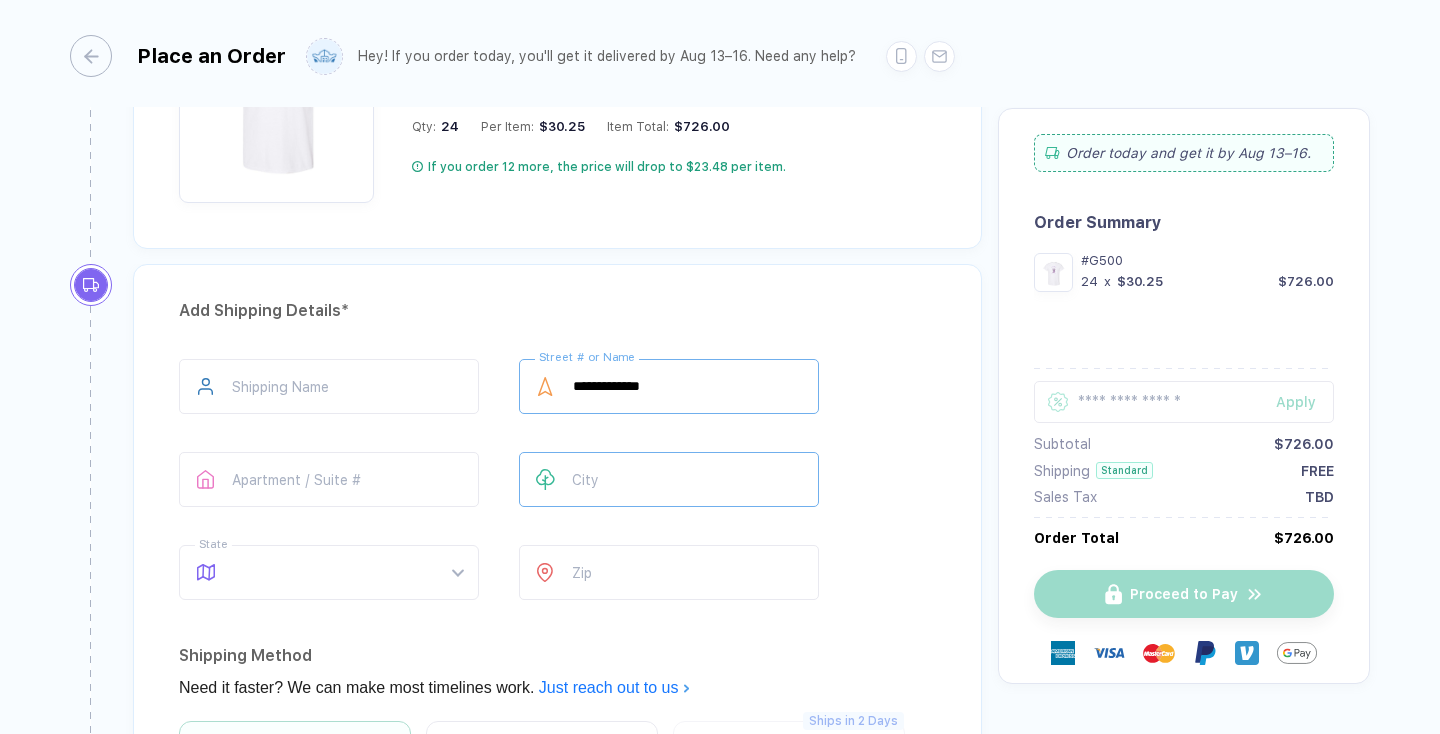 type on "**********" 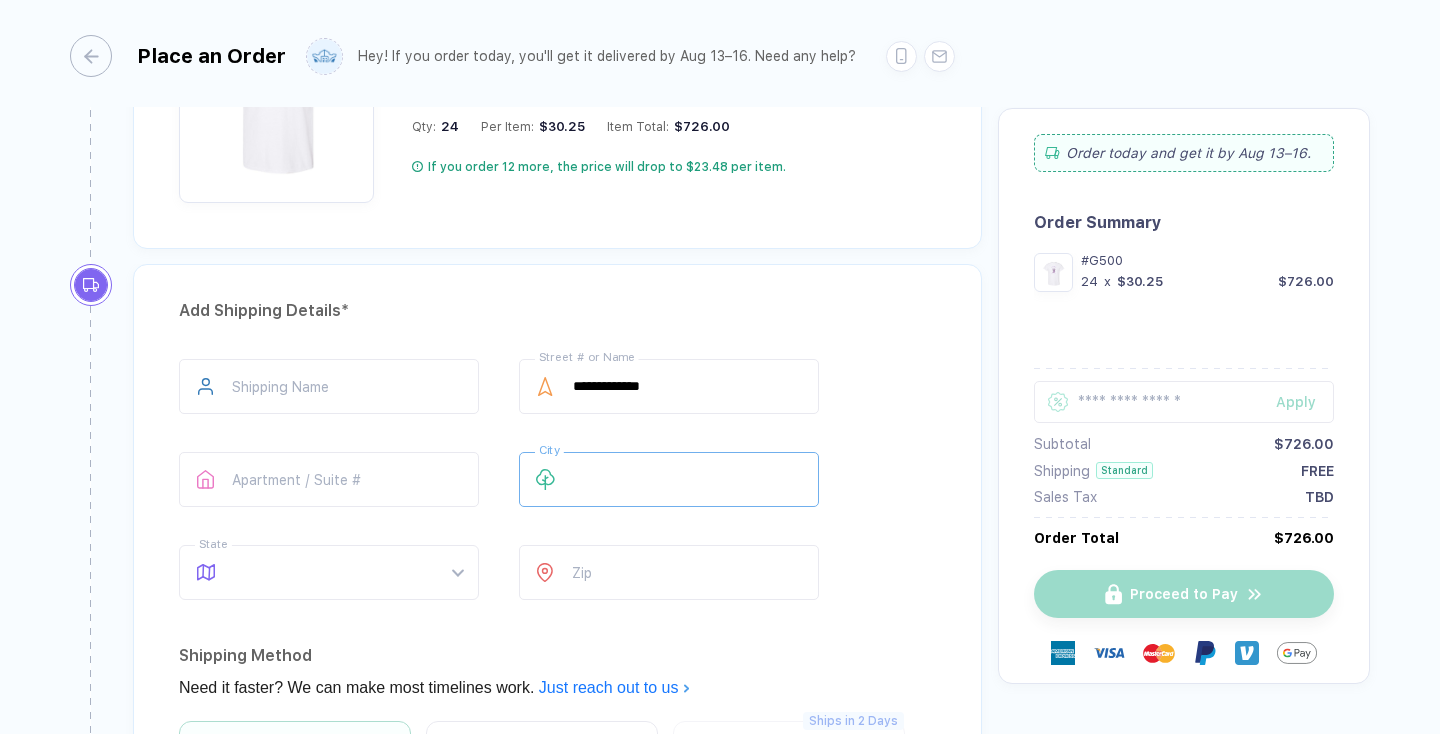 click at bounding box center [669, 479] 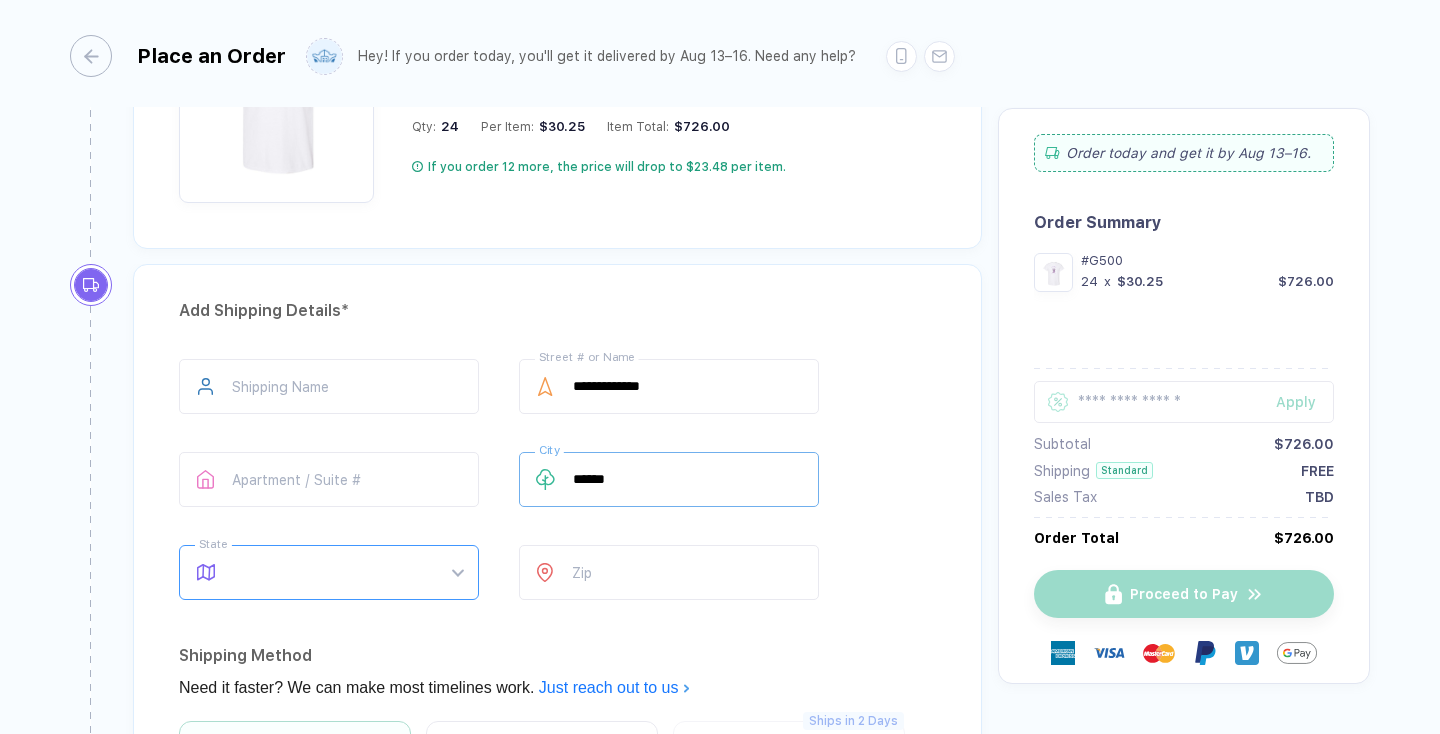 click at bounding box center (348, 572) 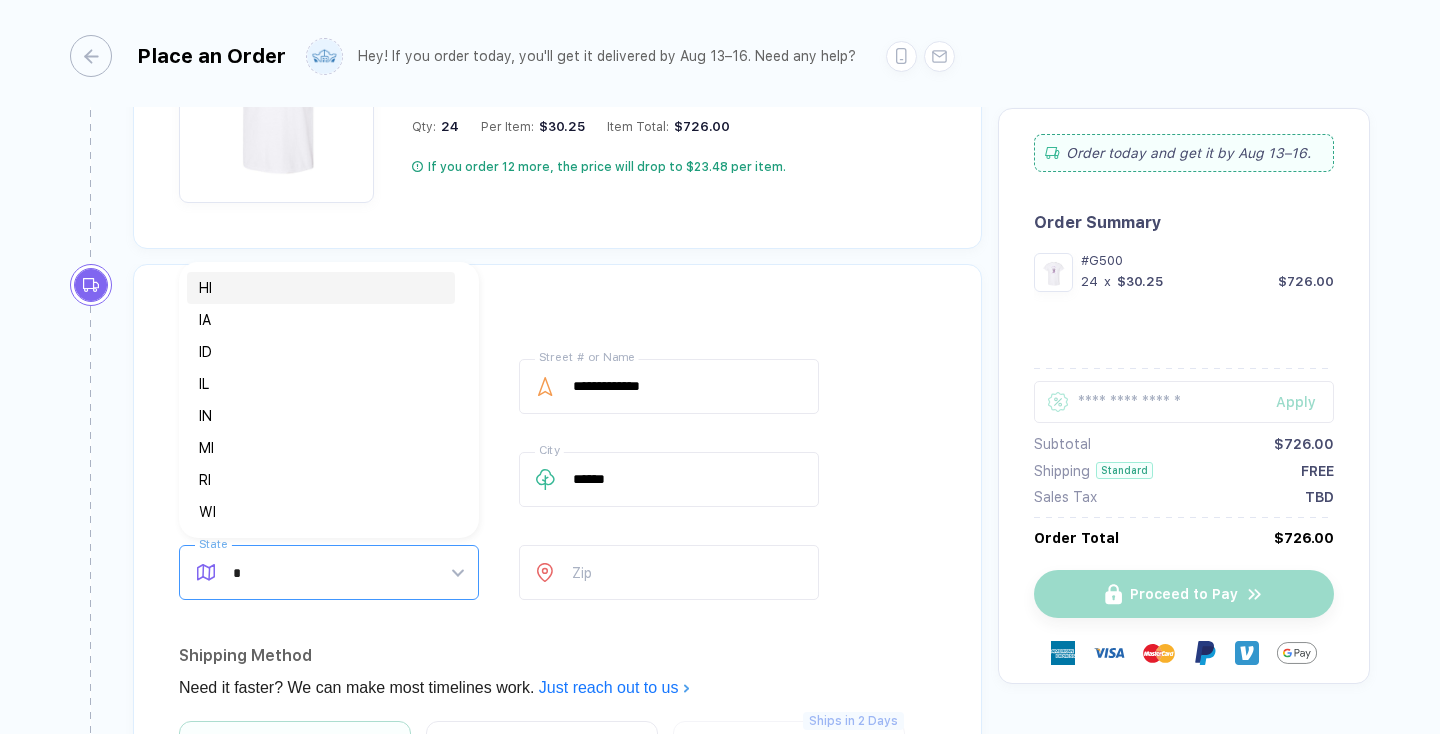 type on "**" 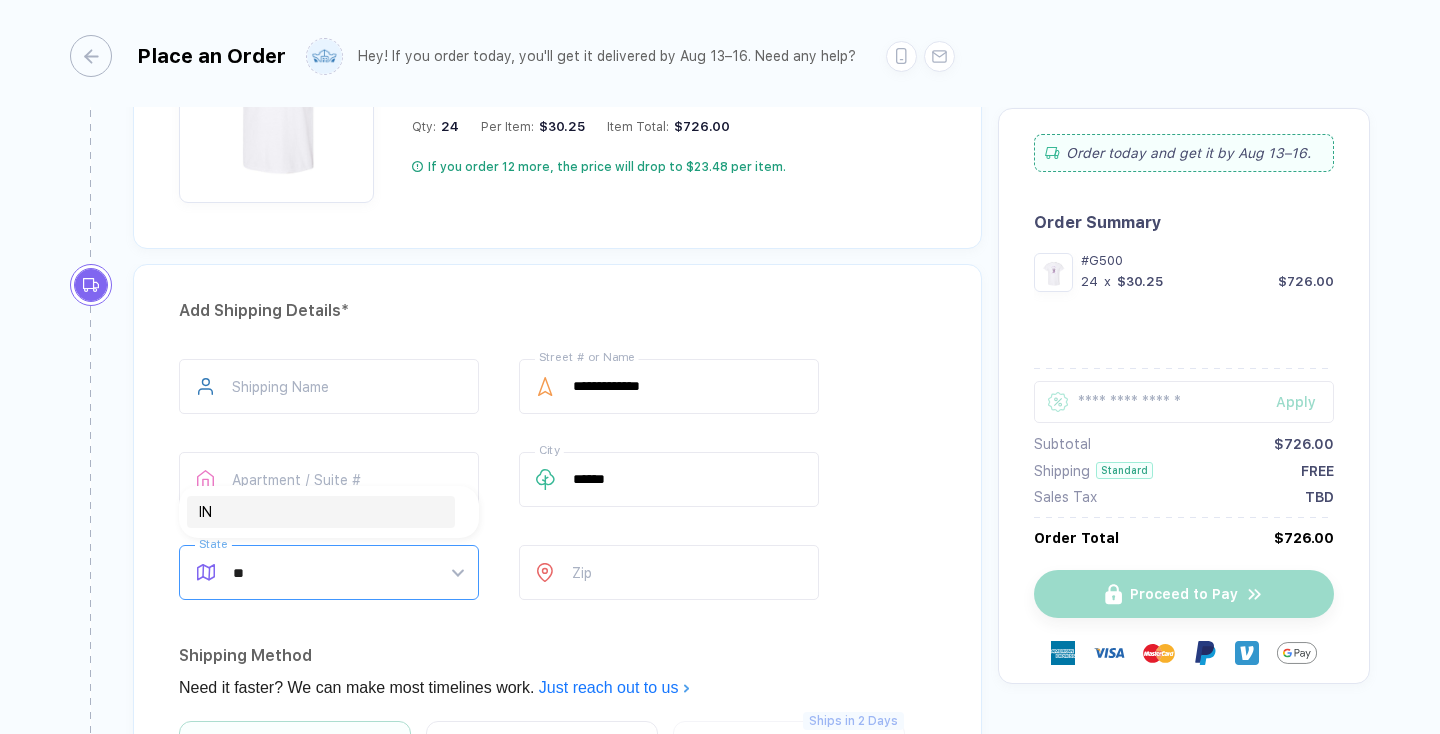 click on "IN" at bounding box center (321, 512) 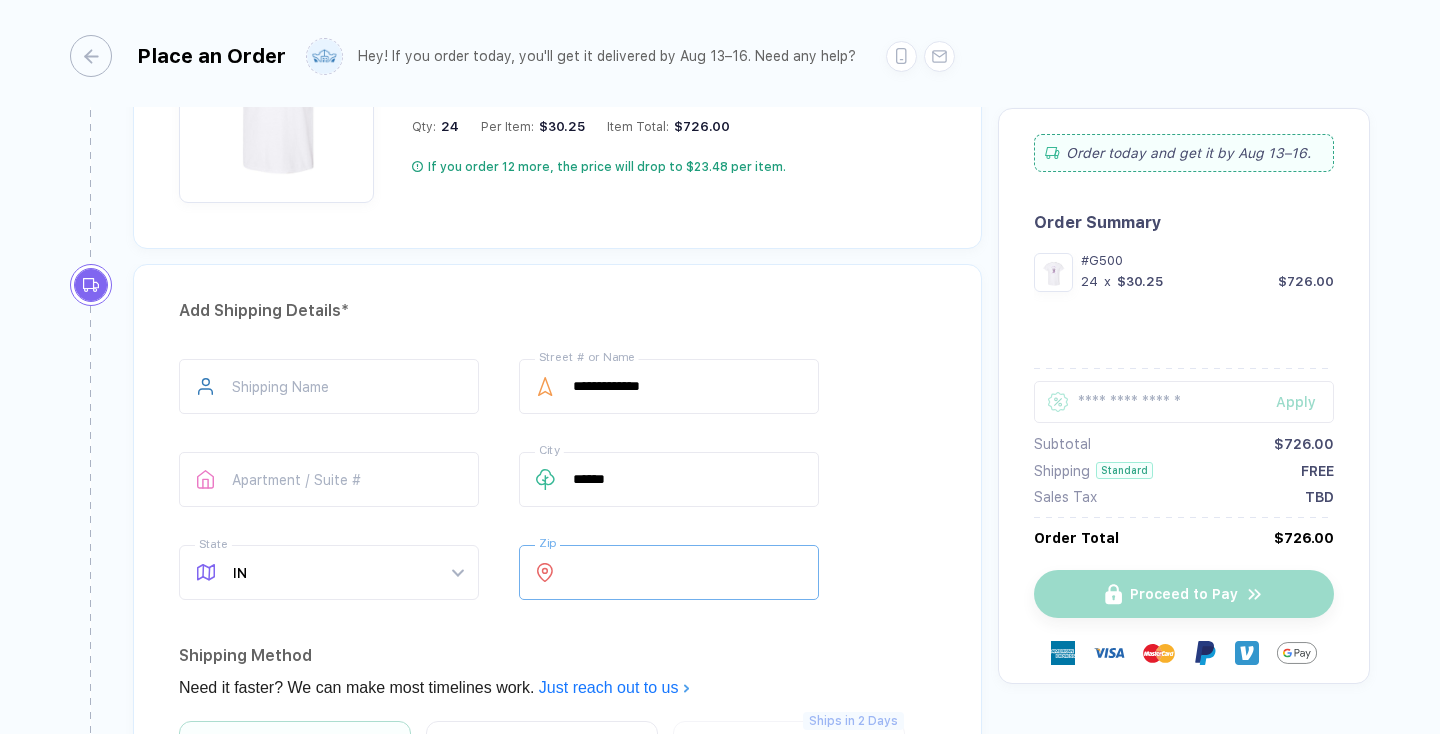 click at bounding box center [669, 572] 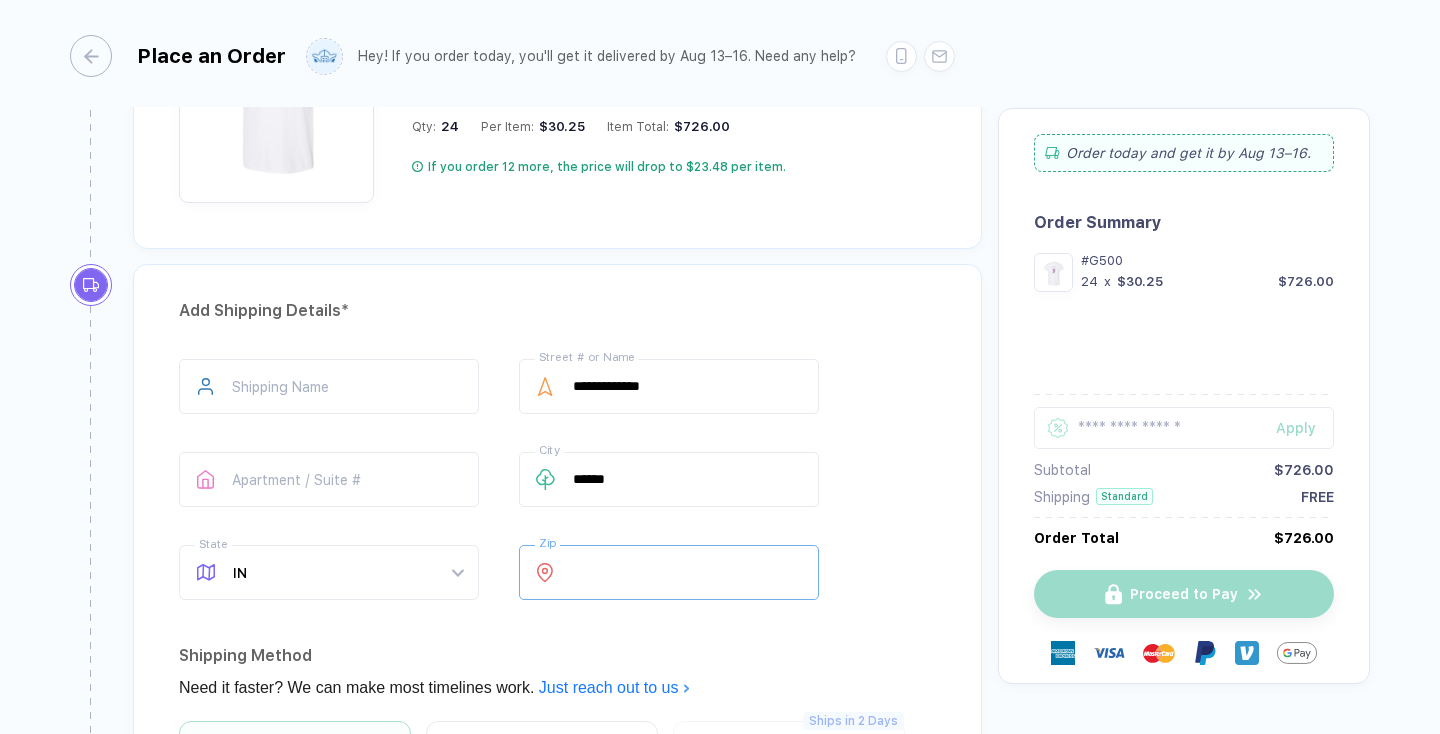 type on "*****" 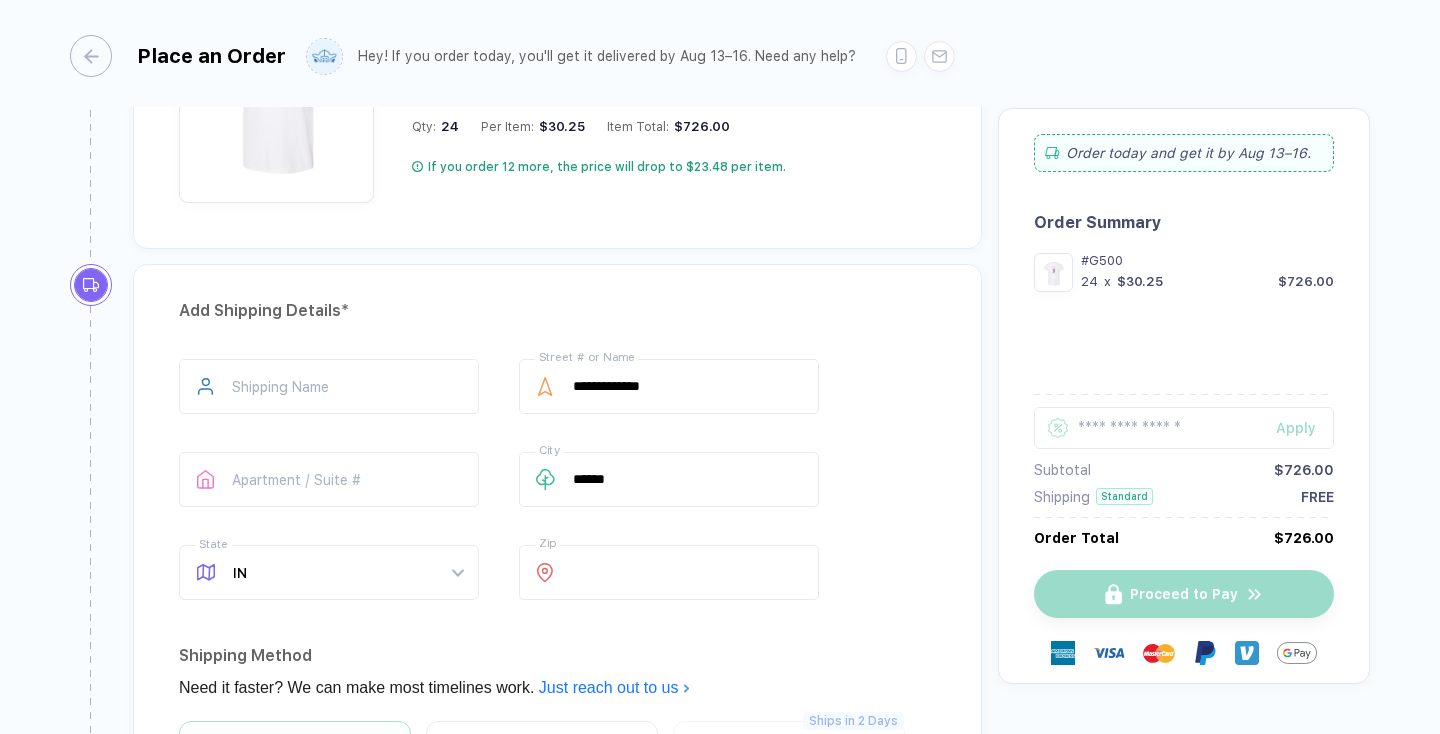 click on "Shipping Method" at bounding box center (557, 656) 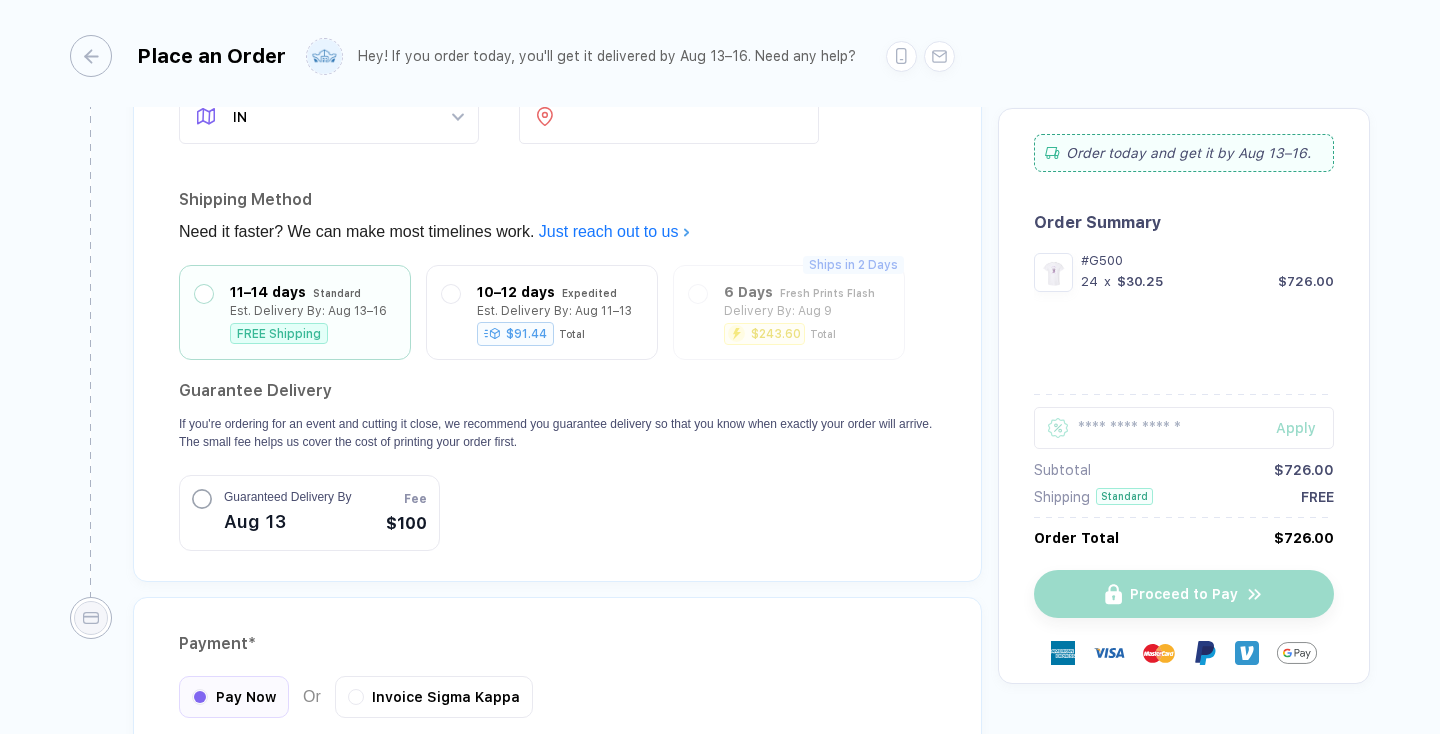 scroll, scrollTop: 1691, scrollLeft: 0, axis: vertical 